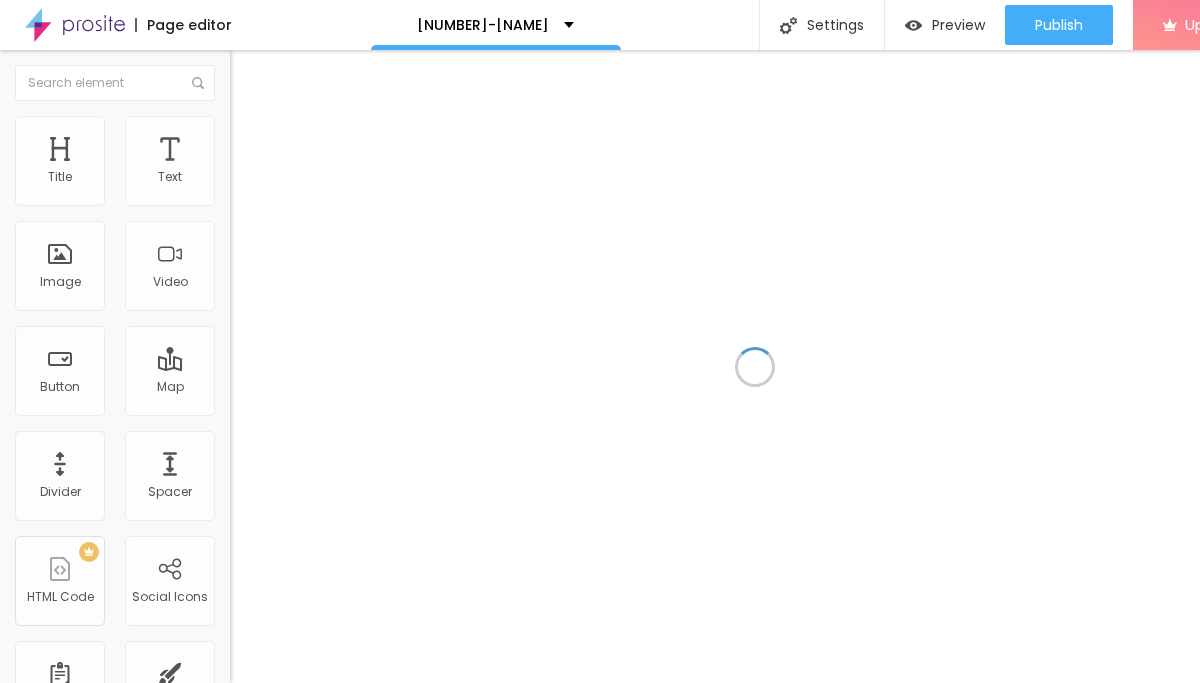 scroll, scrollTop: 0, scrollLeft: 0, axis: both 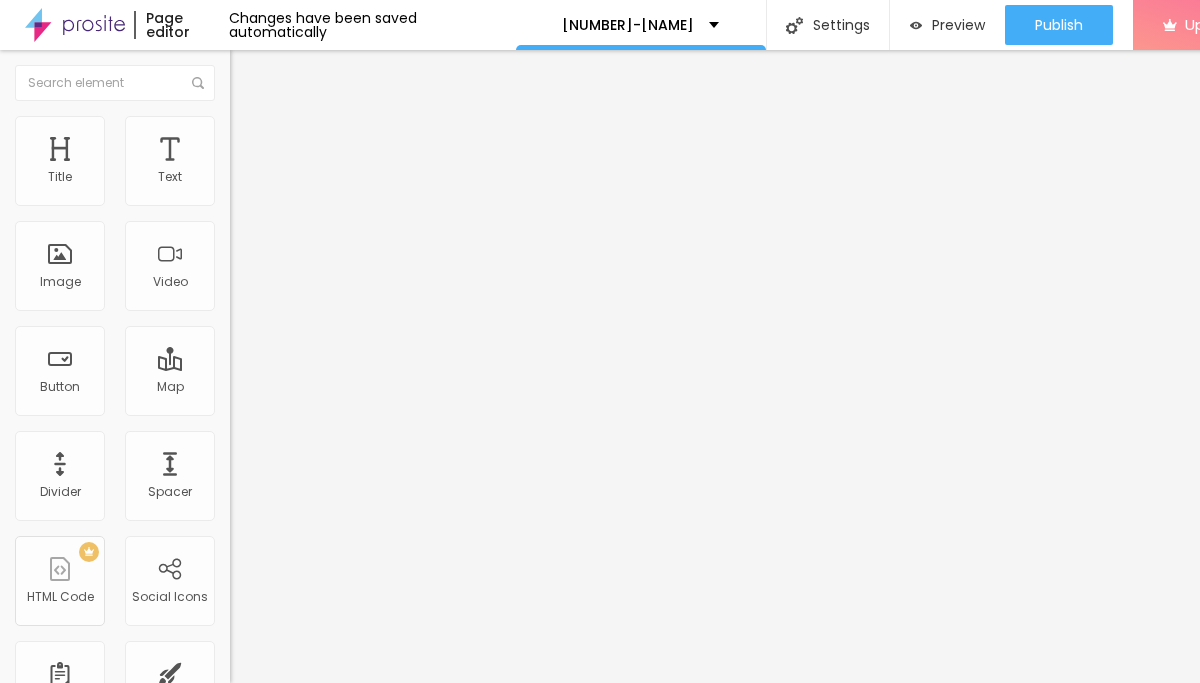 click at bounding box center [253, 73] 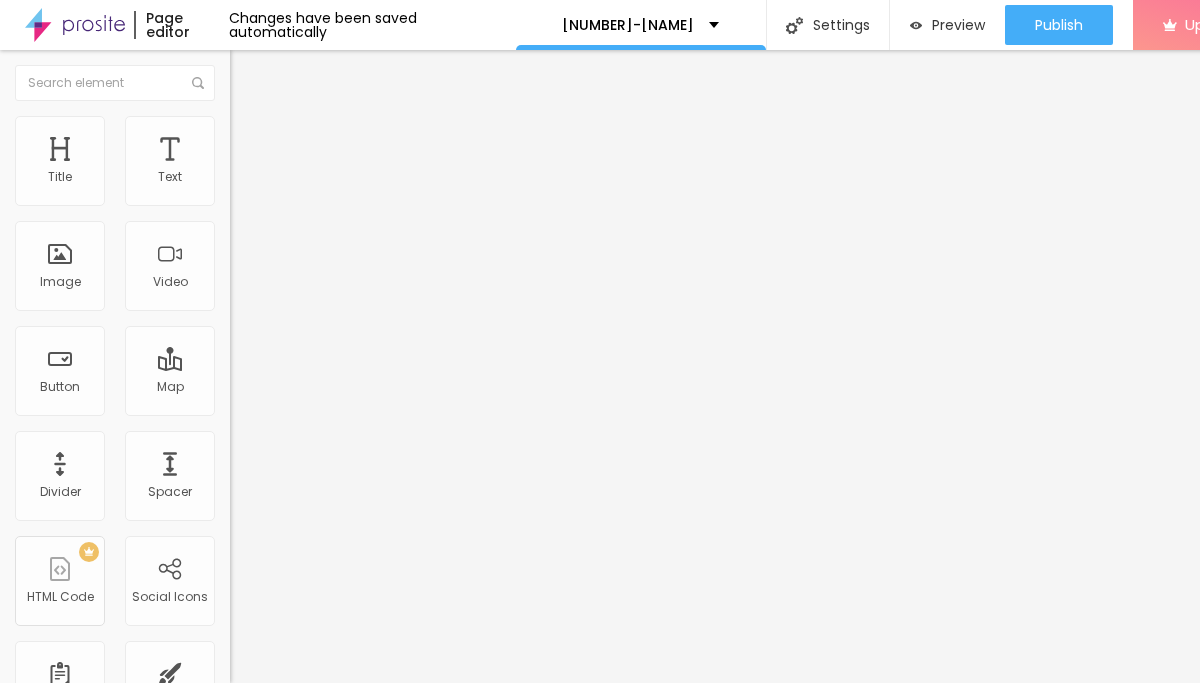 click on "Add image" at bounding box center [271, 163] 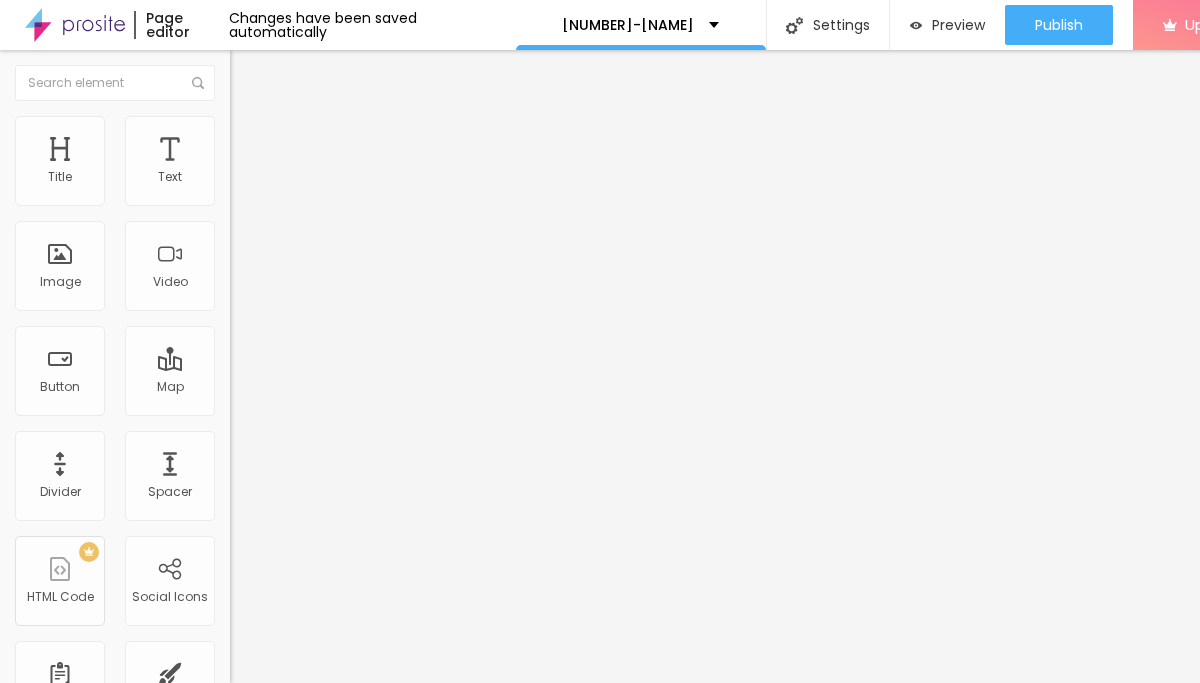 click on "Upload" at bounding box center (66, 928) 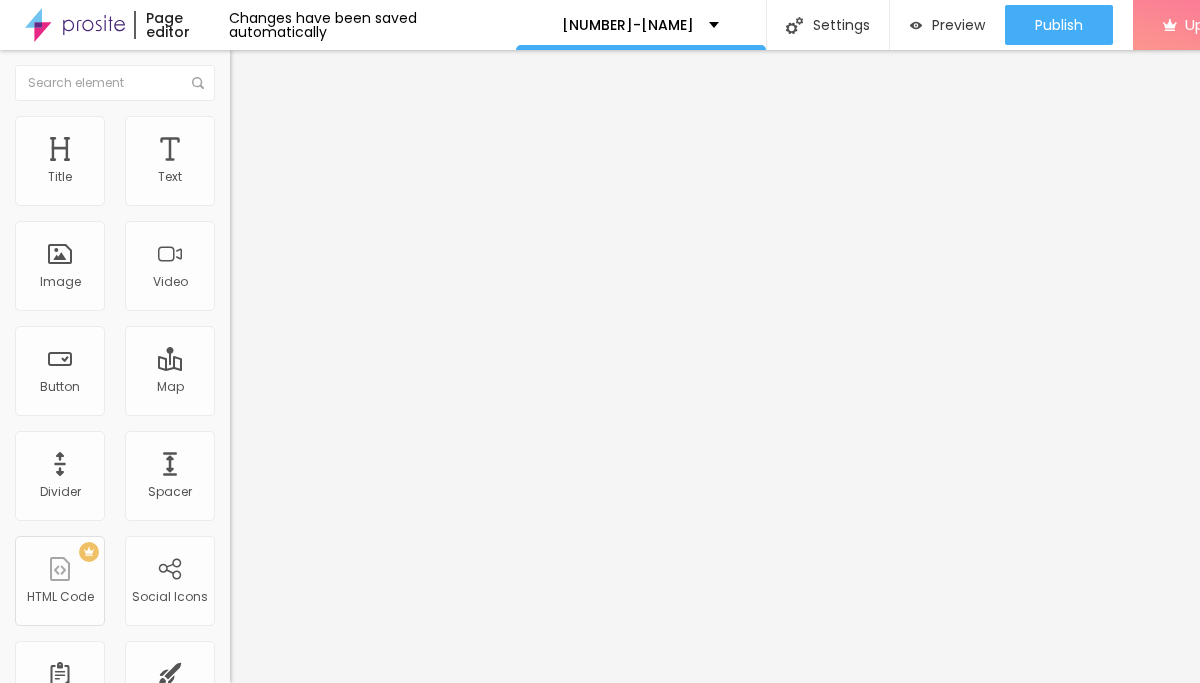 type on "95" 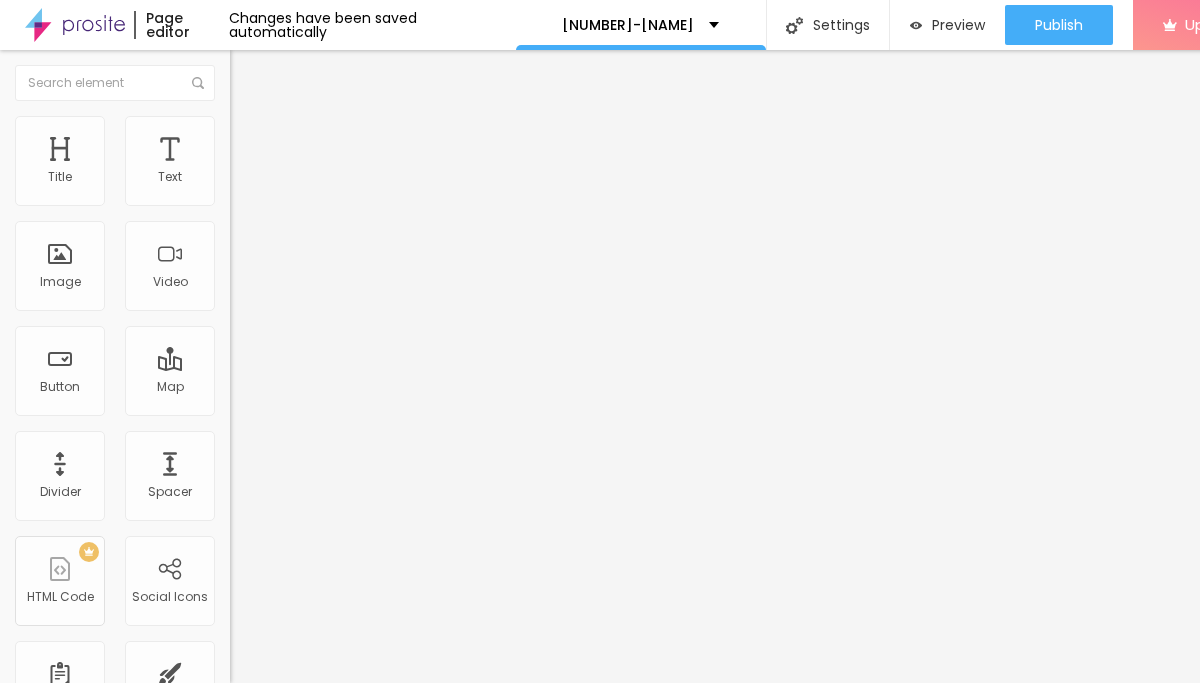 type on "90" 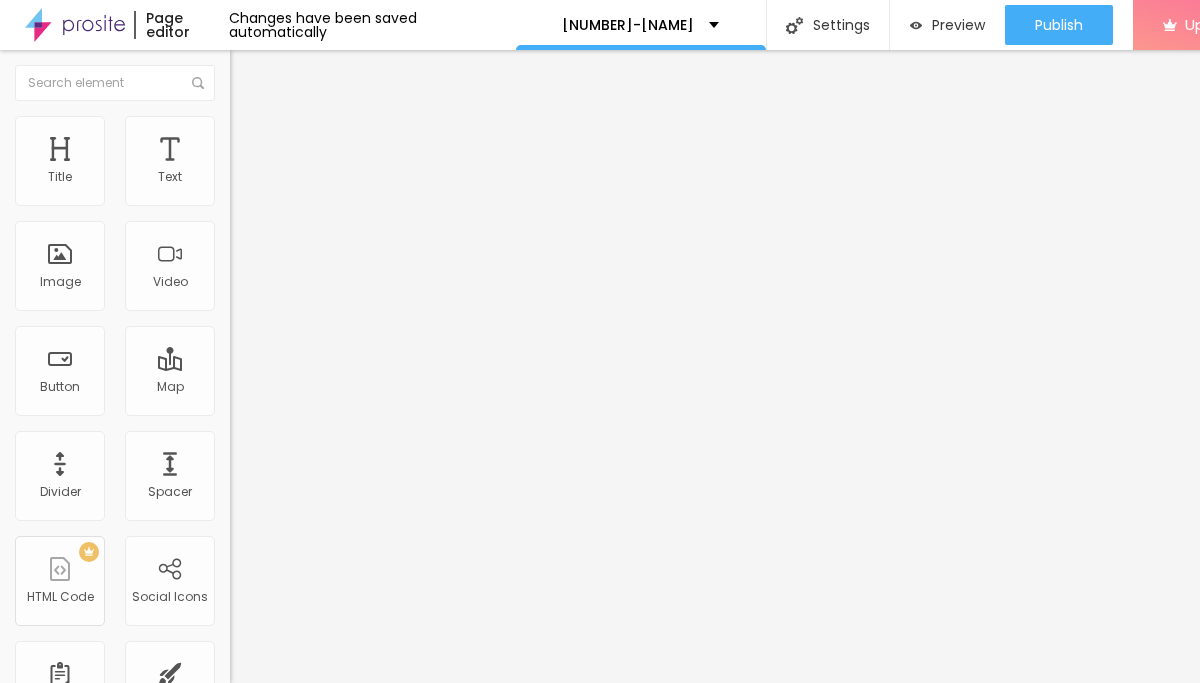 type on "85" 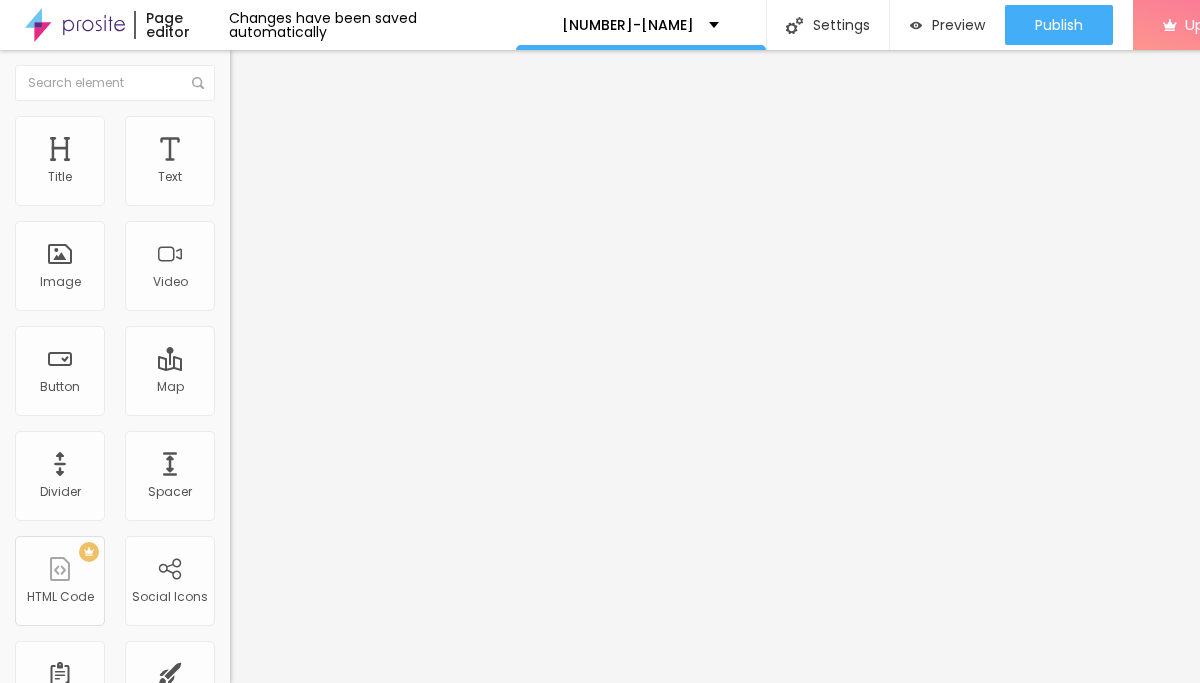 type on "85" 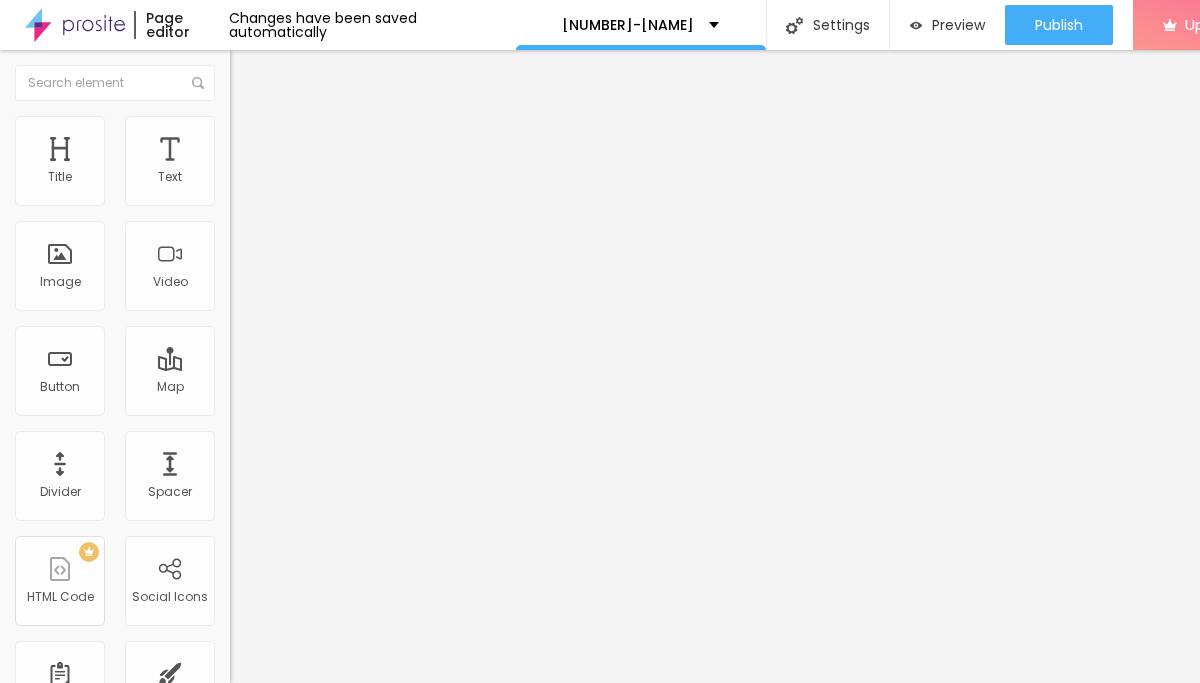 type on "80" 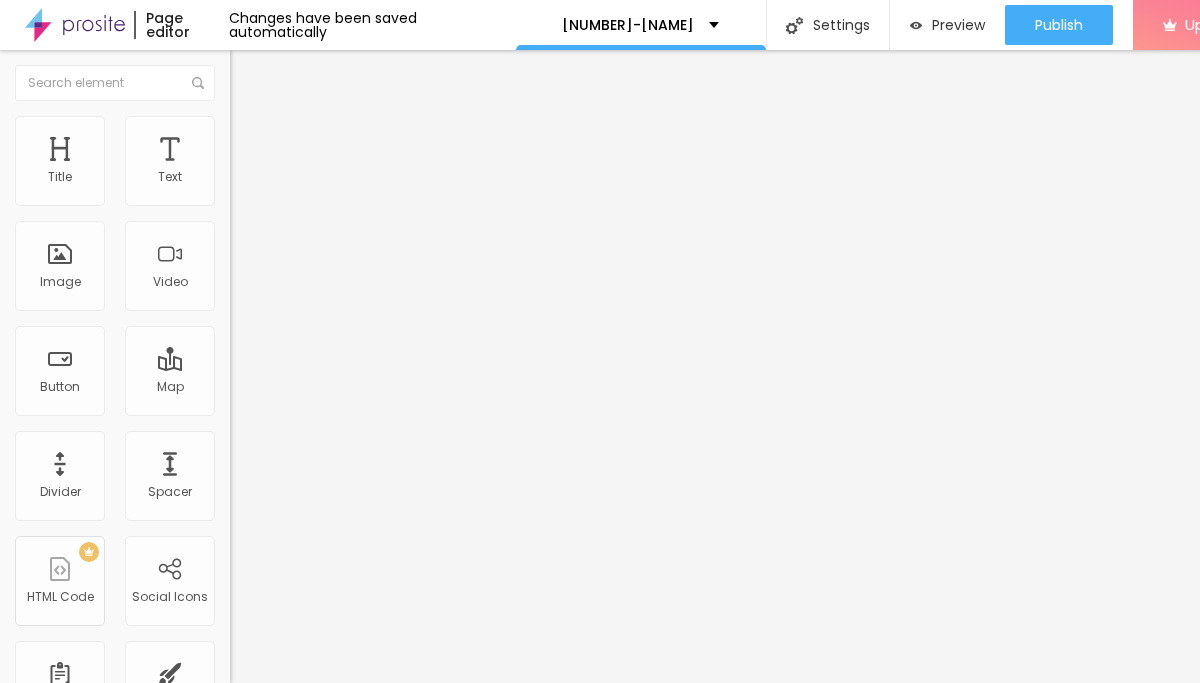 type on "80" 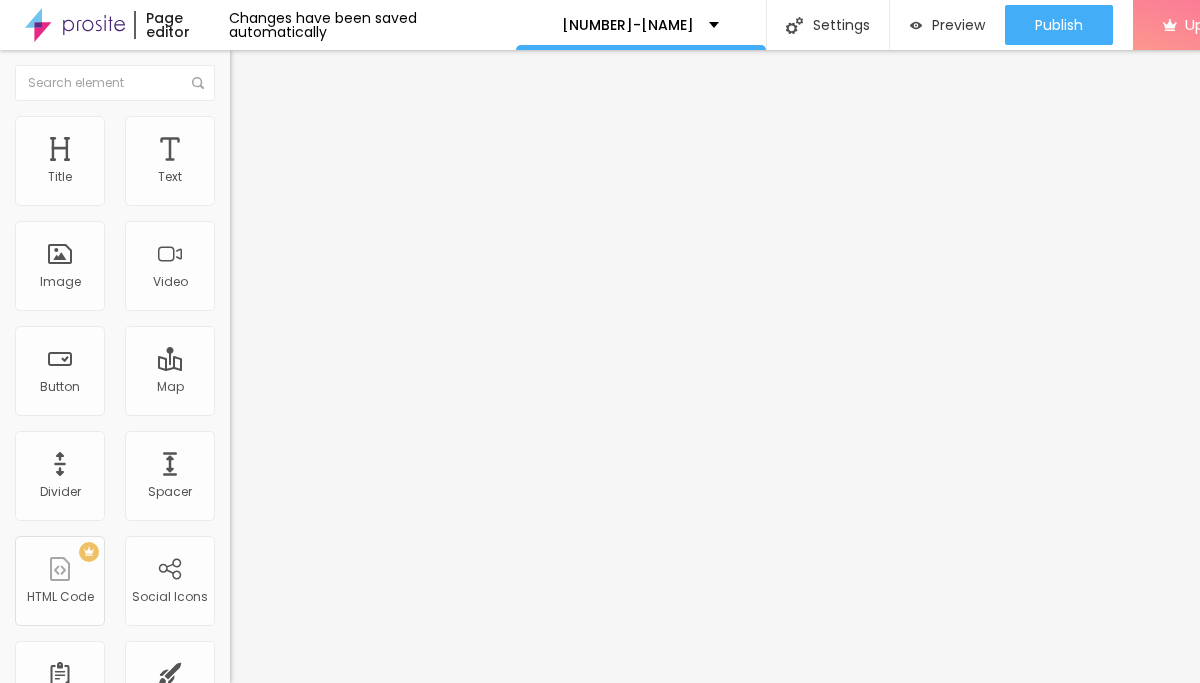 type on "75" 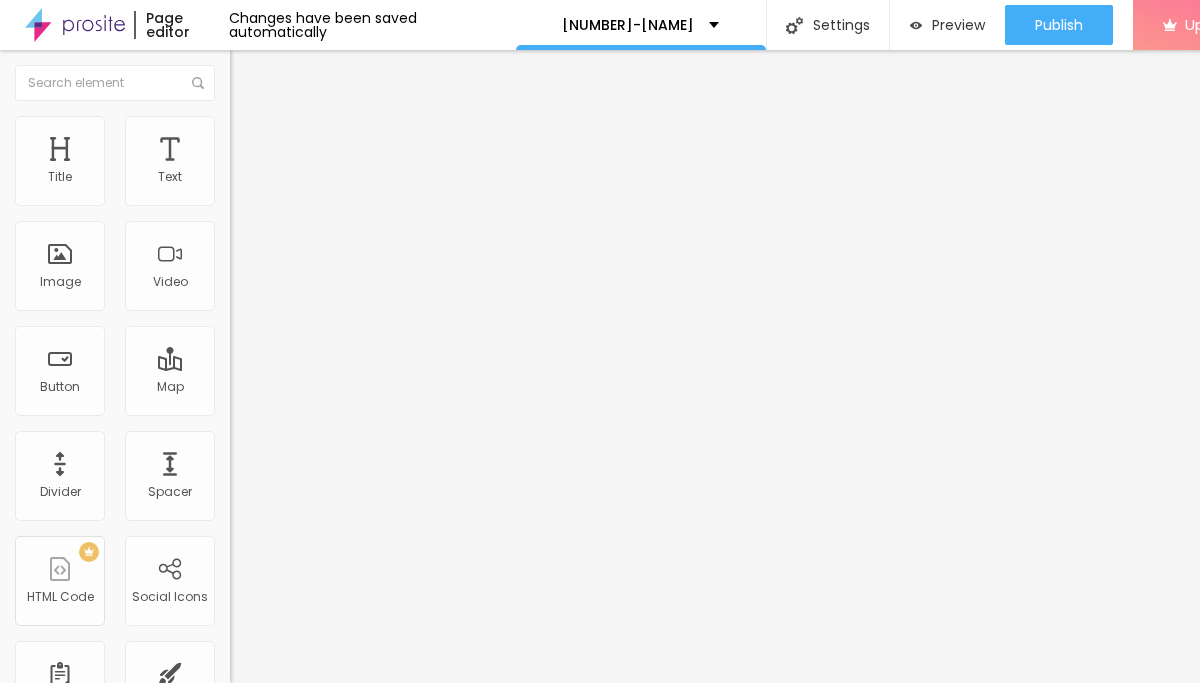 type on "55" 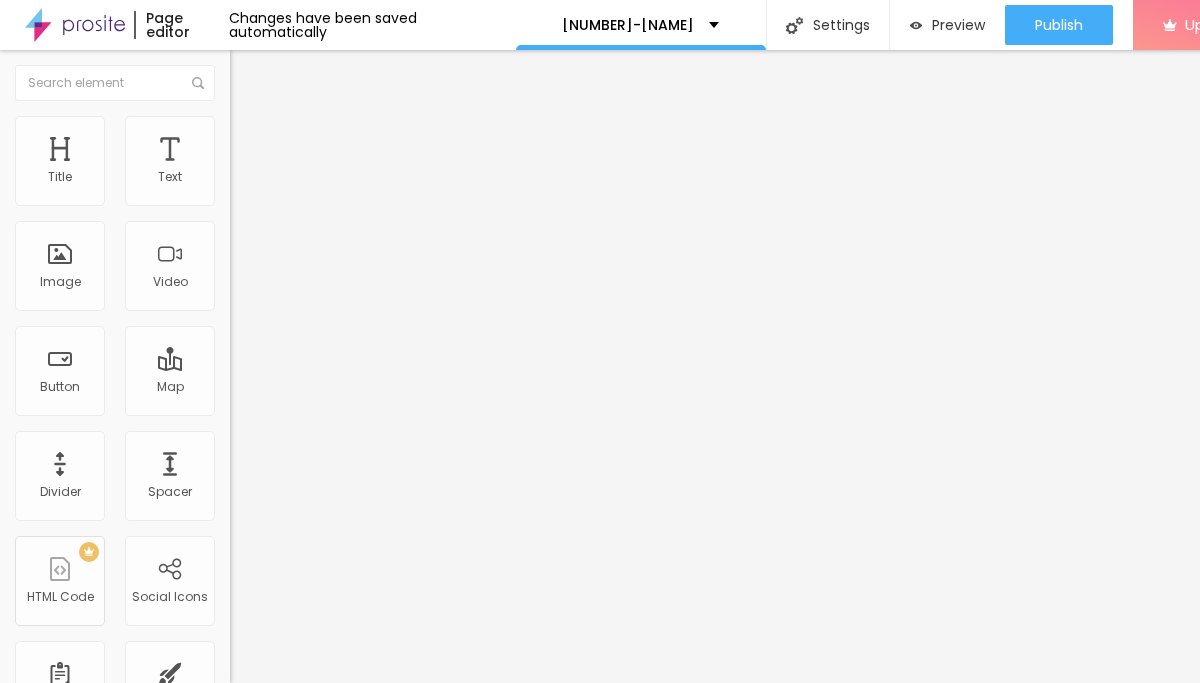type on "55" 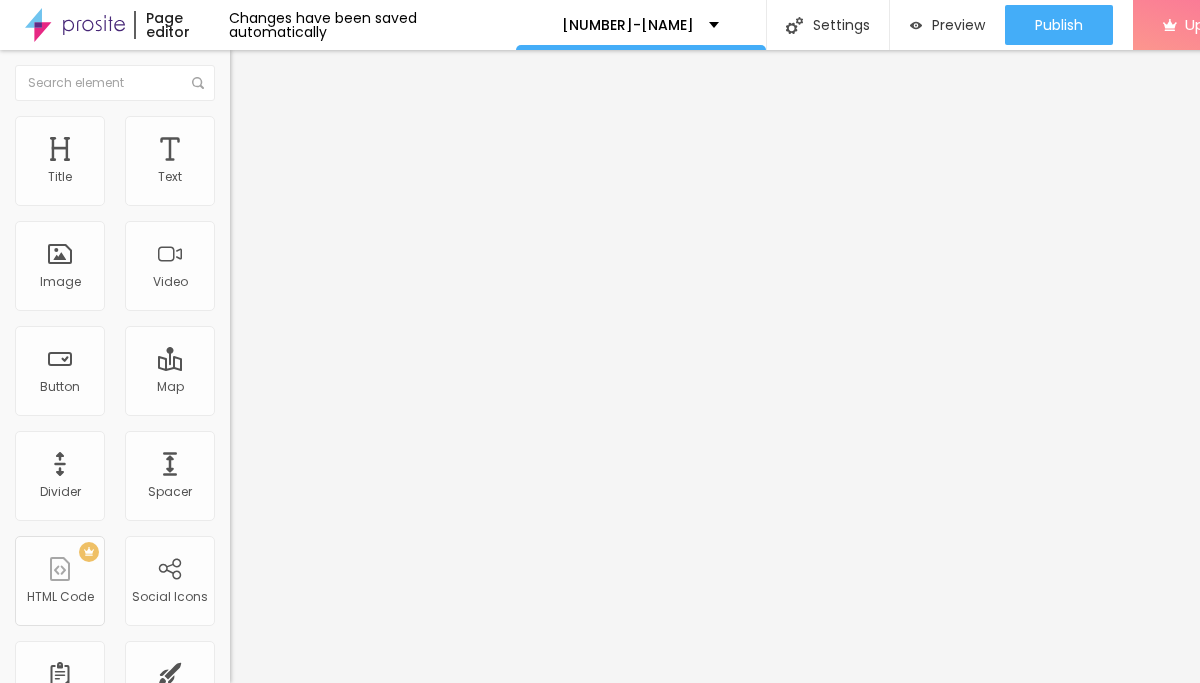 type on "50" 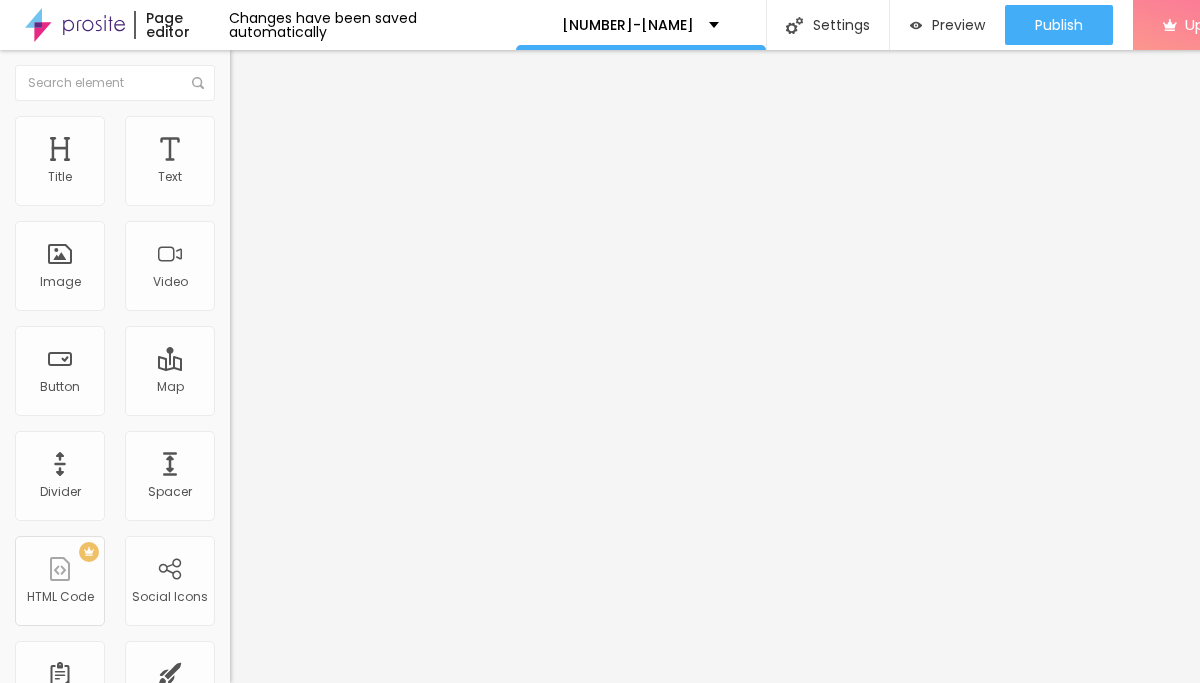 type on "40" 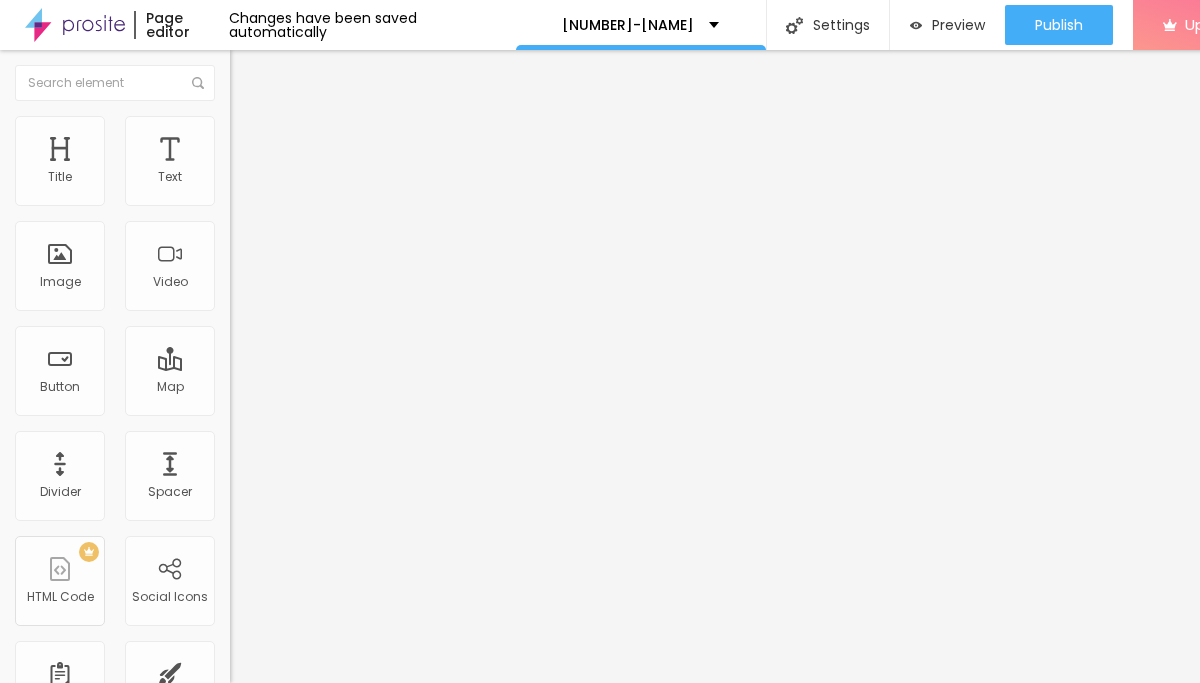 type on "40" 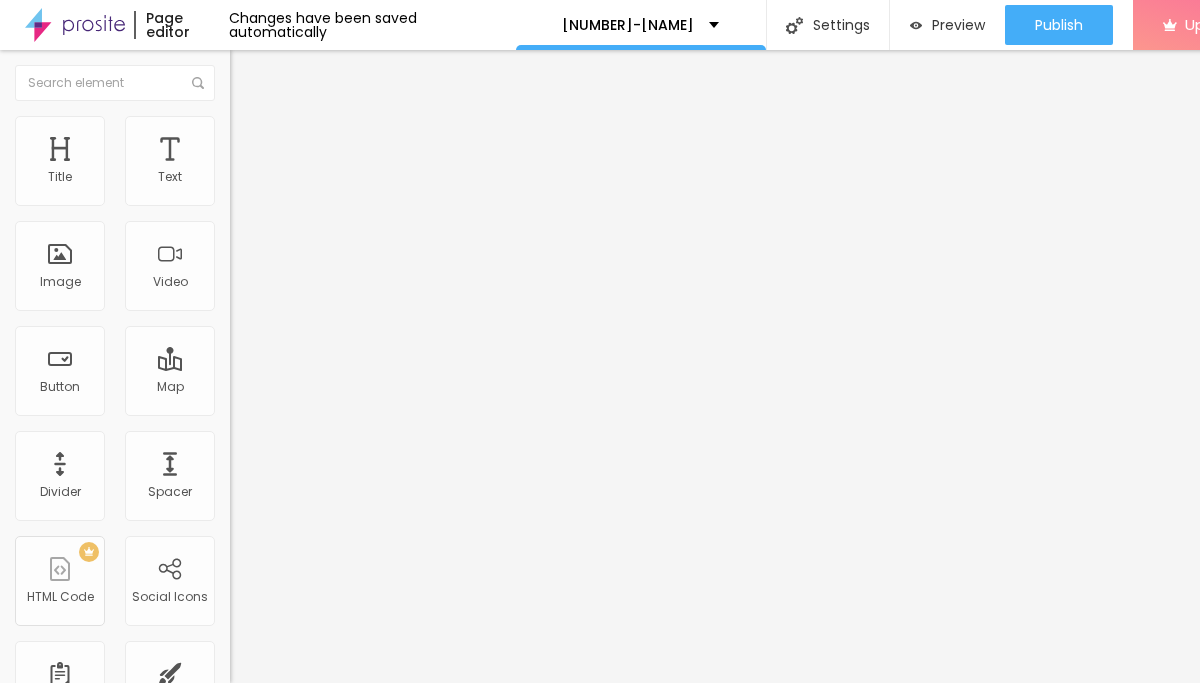 type on "35" 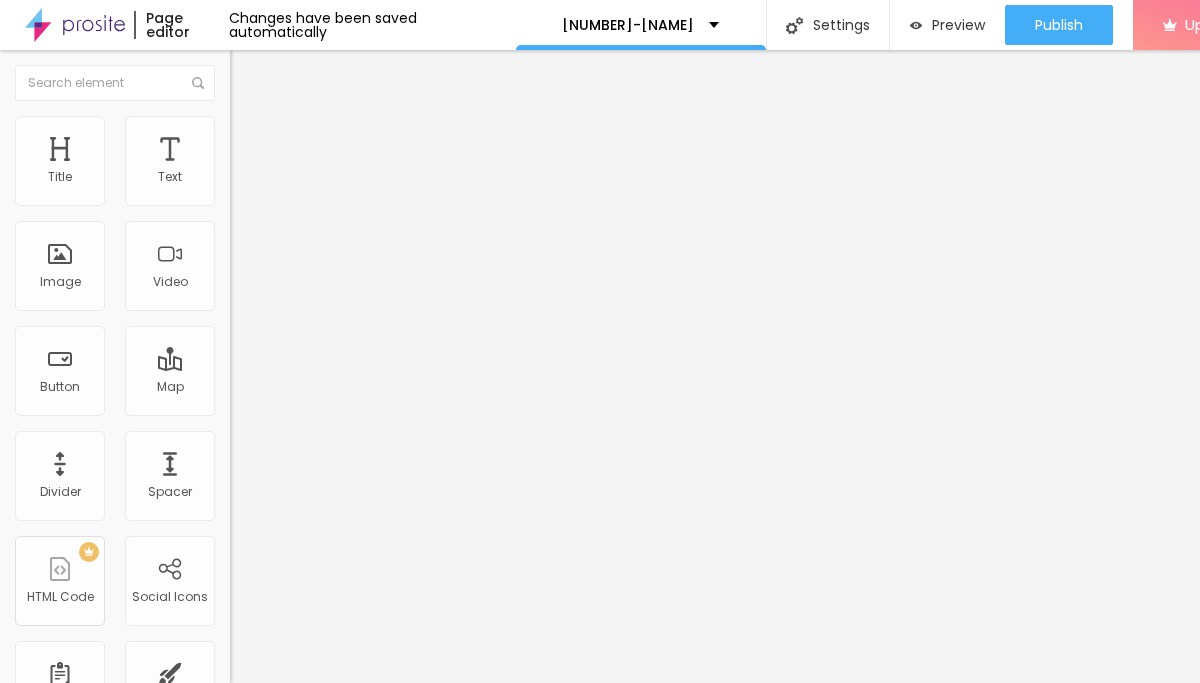 type on "30" 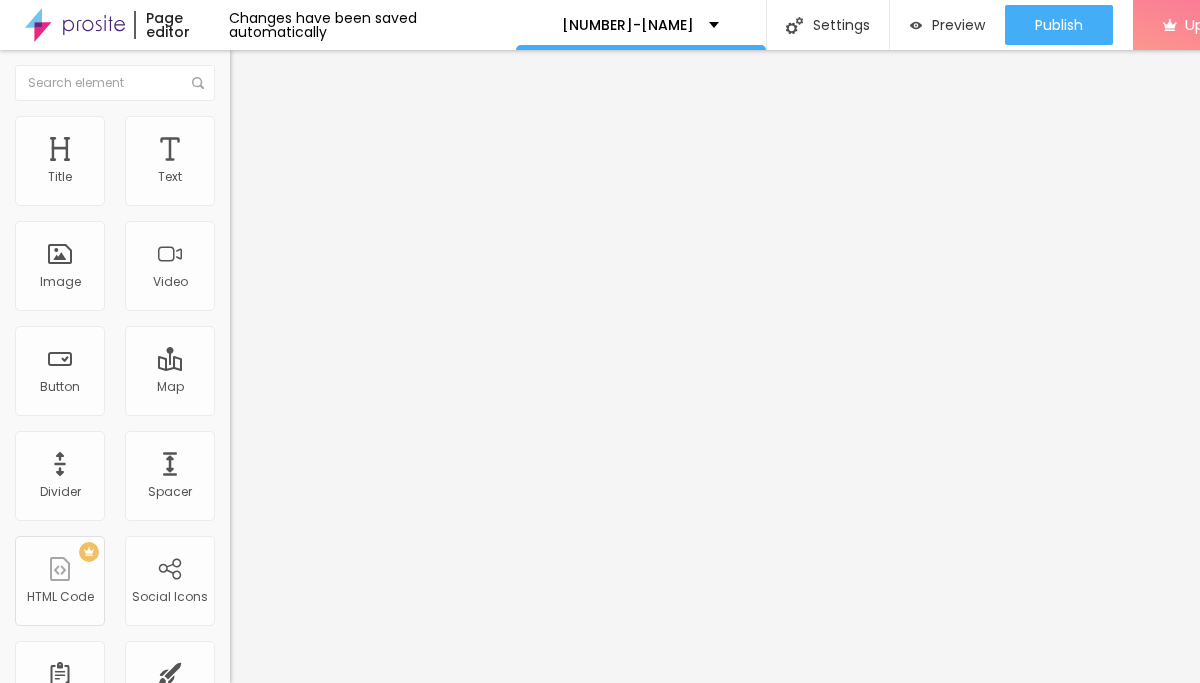 type on "30" 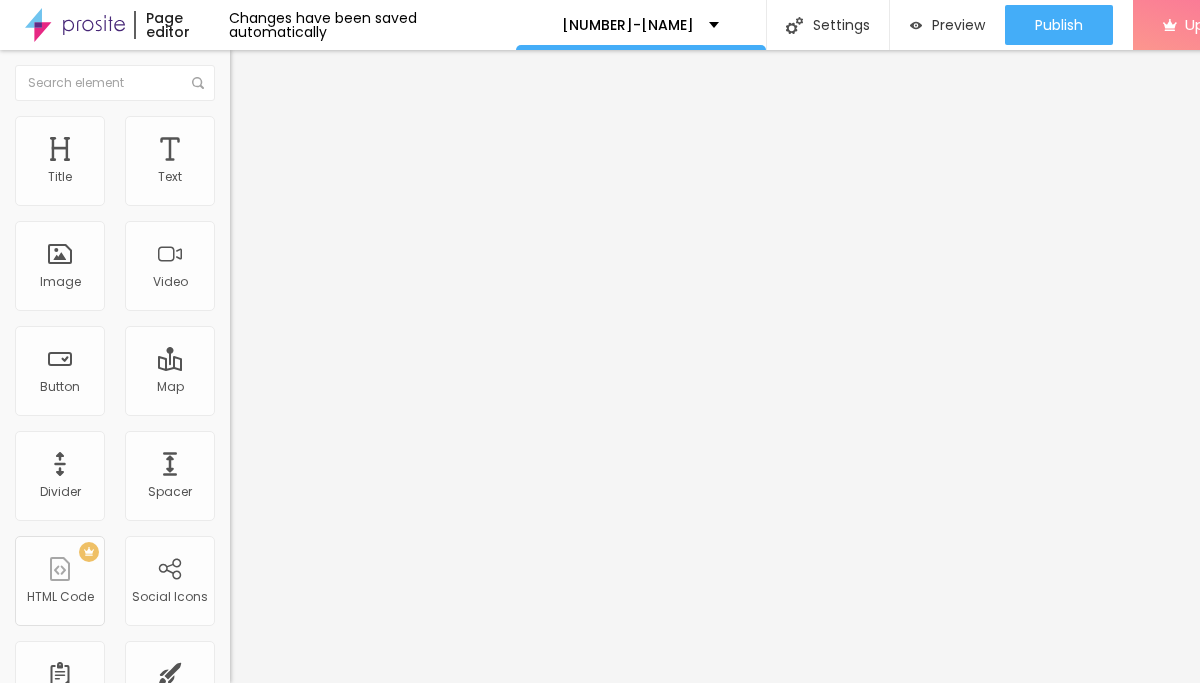 type on "25" 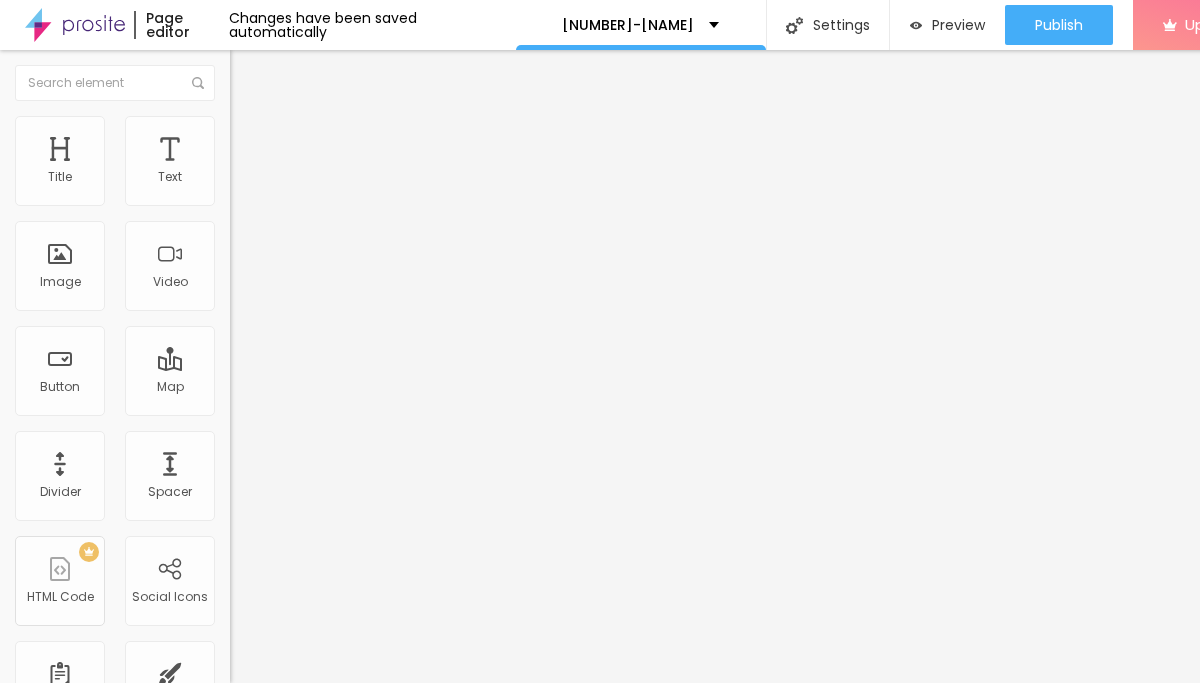 type on "25" 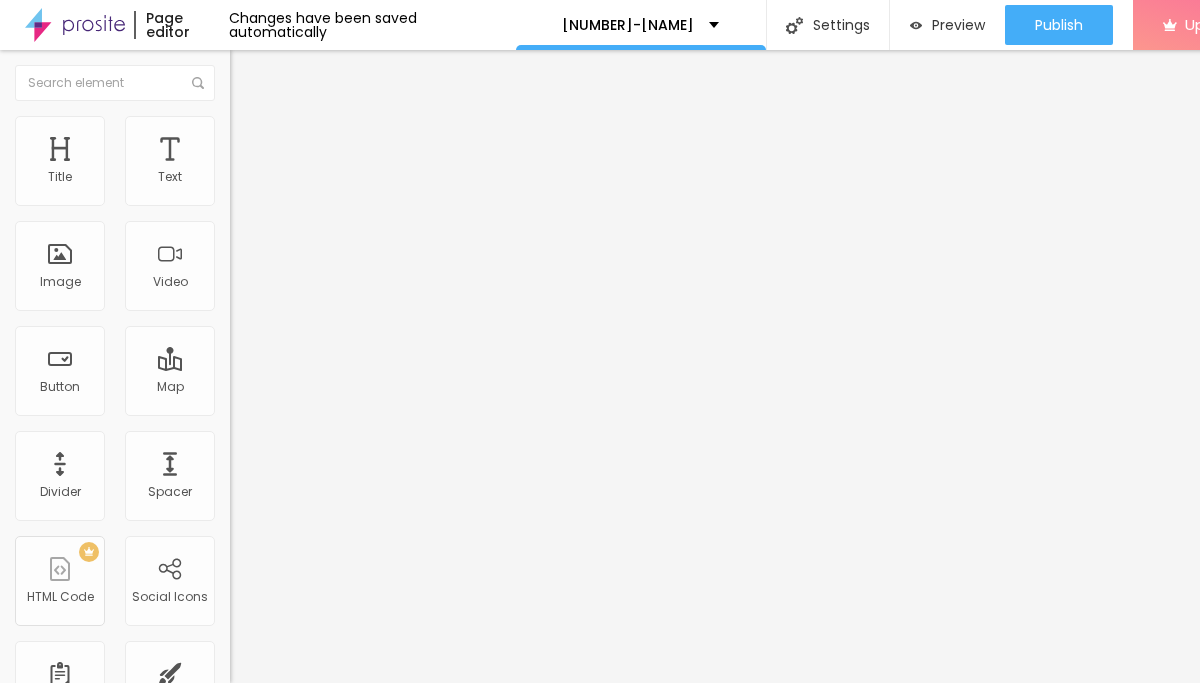 type on "20" 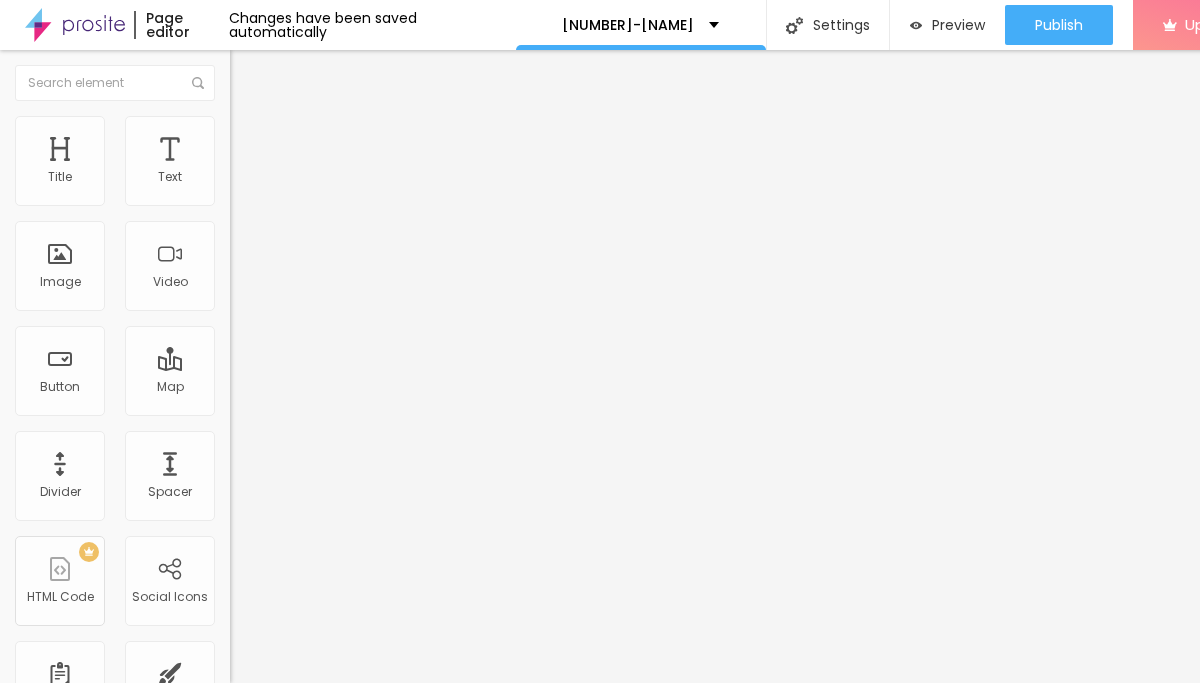 type on "15" 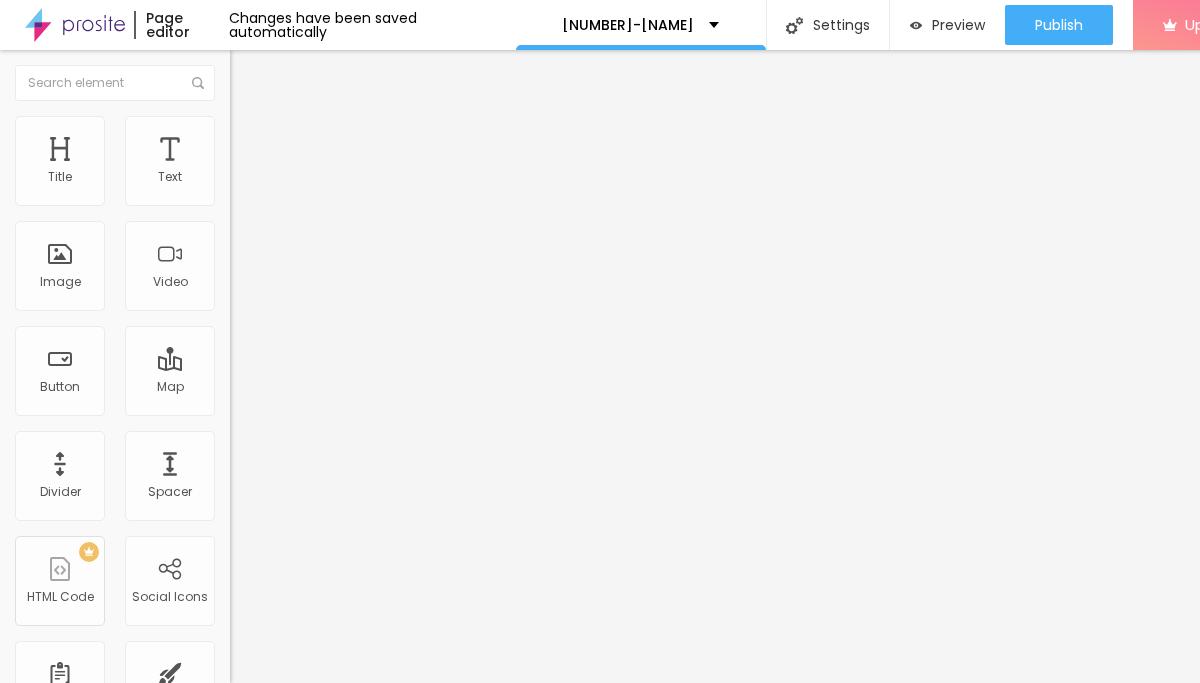 type on "10" 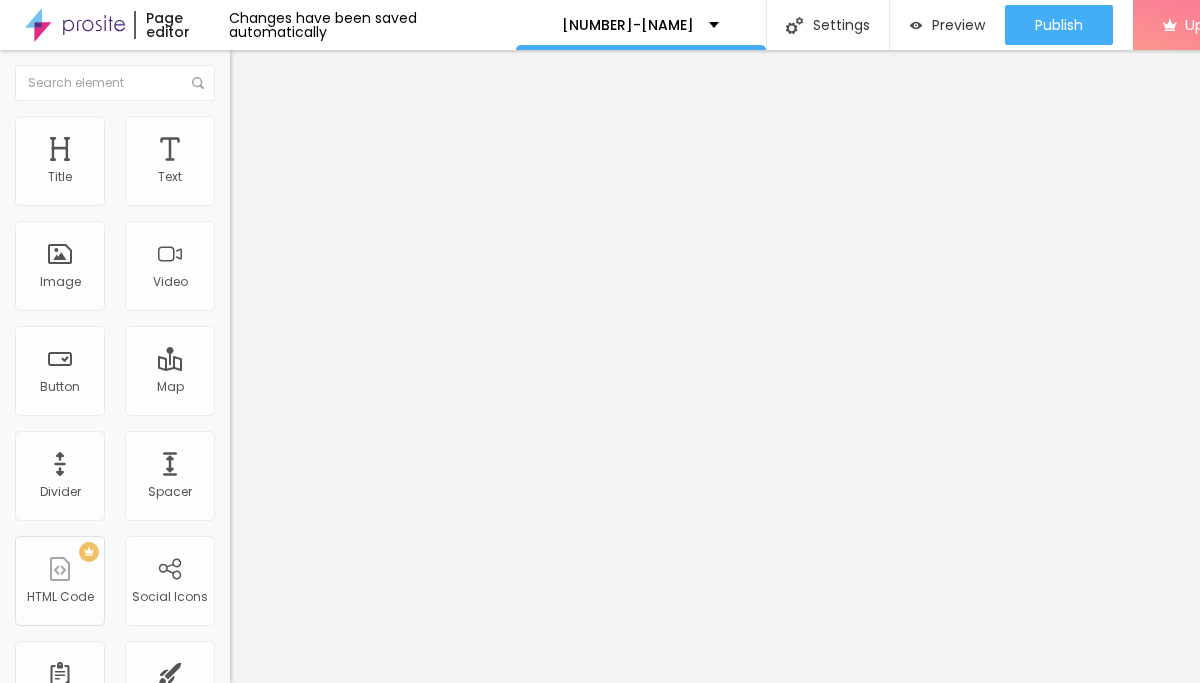 type on "15" 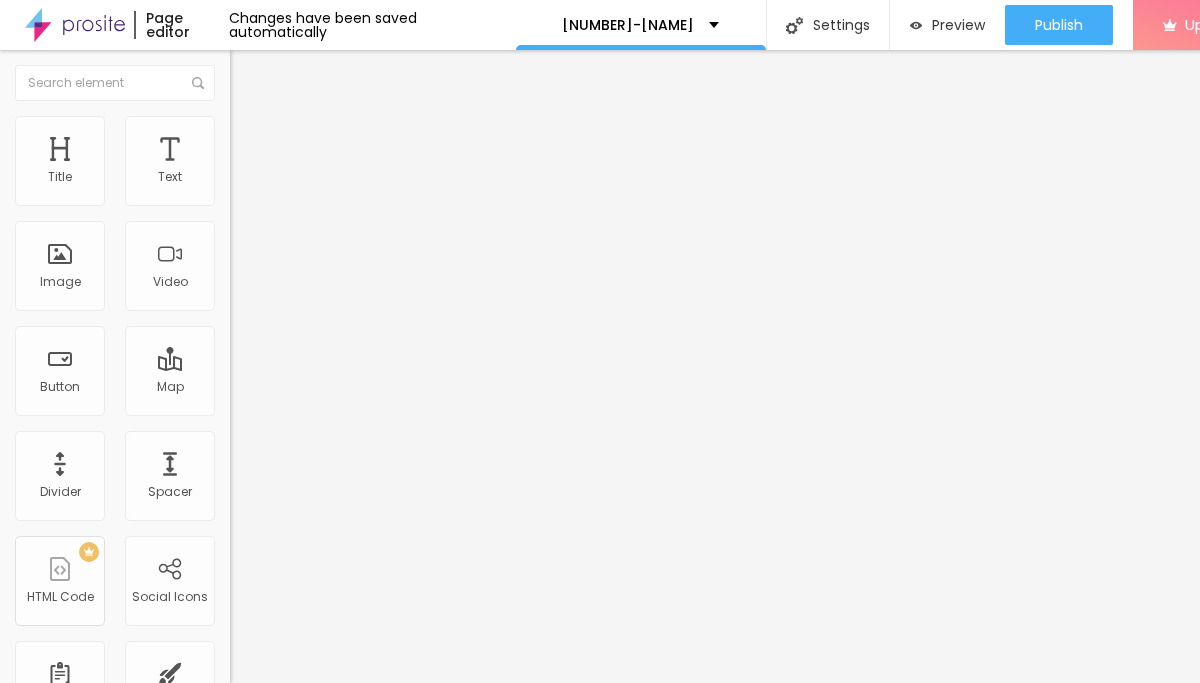 type on "15" 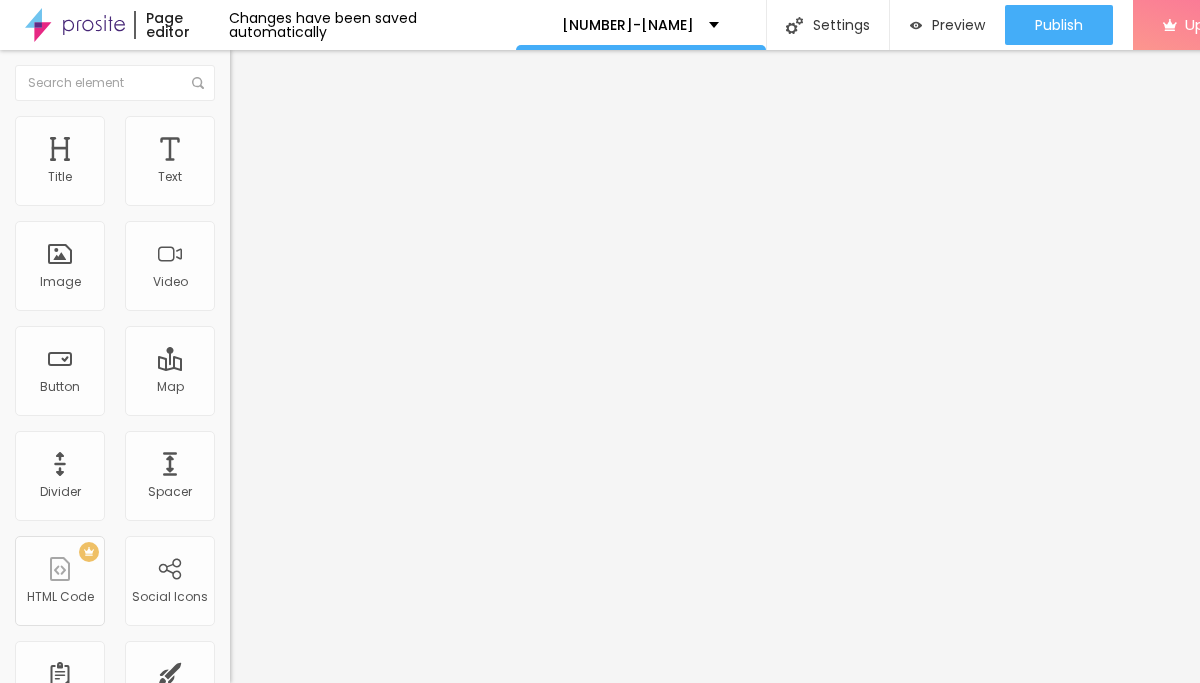 type on "20" 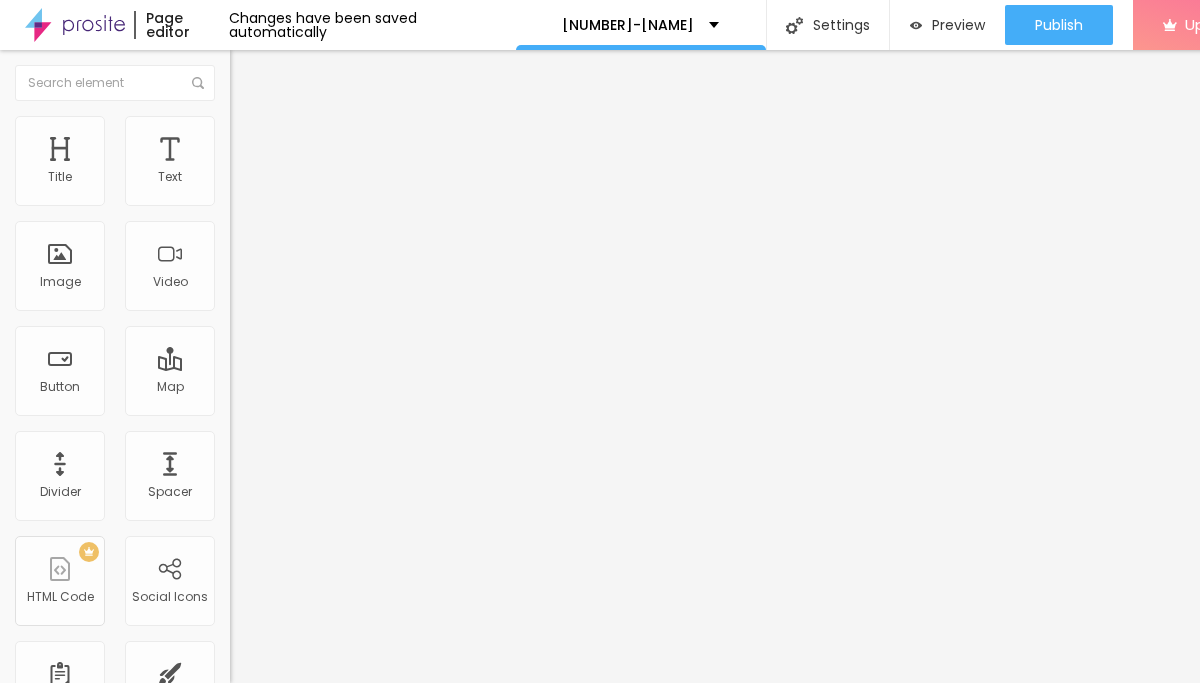 type on "30" 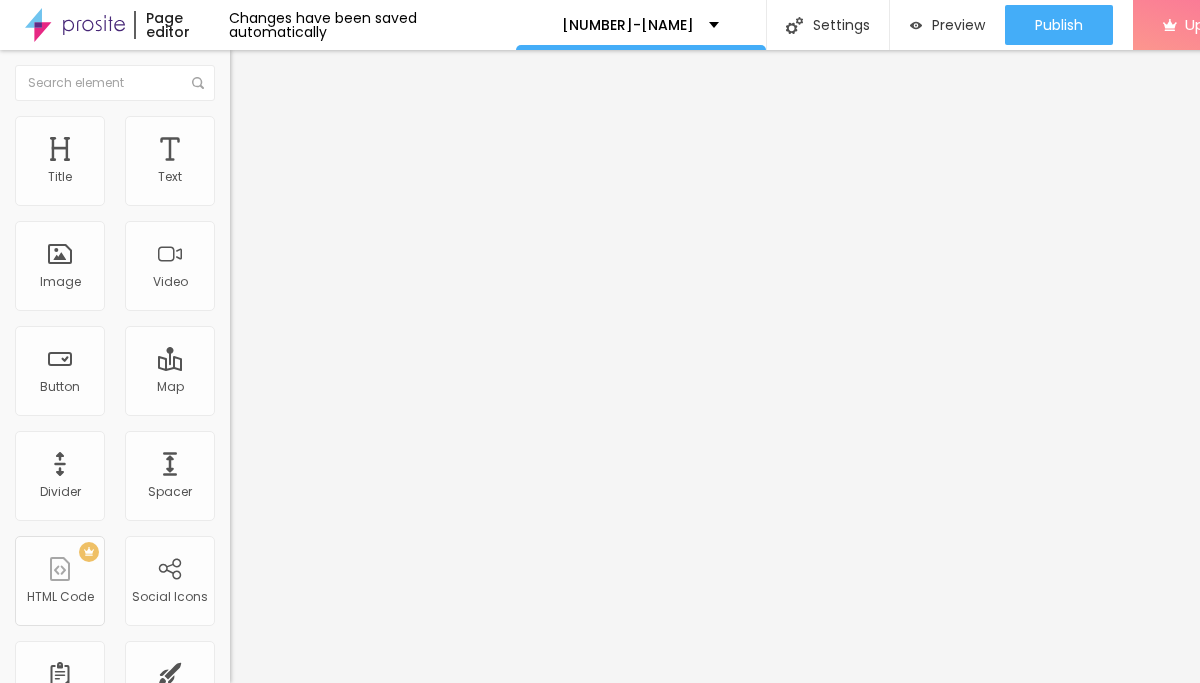 type on "55" 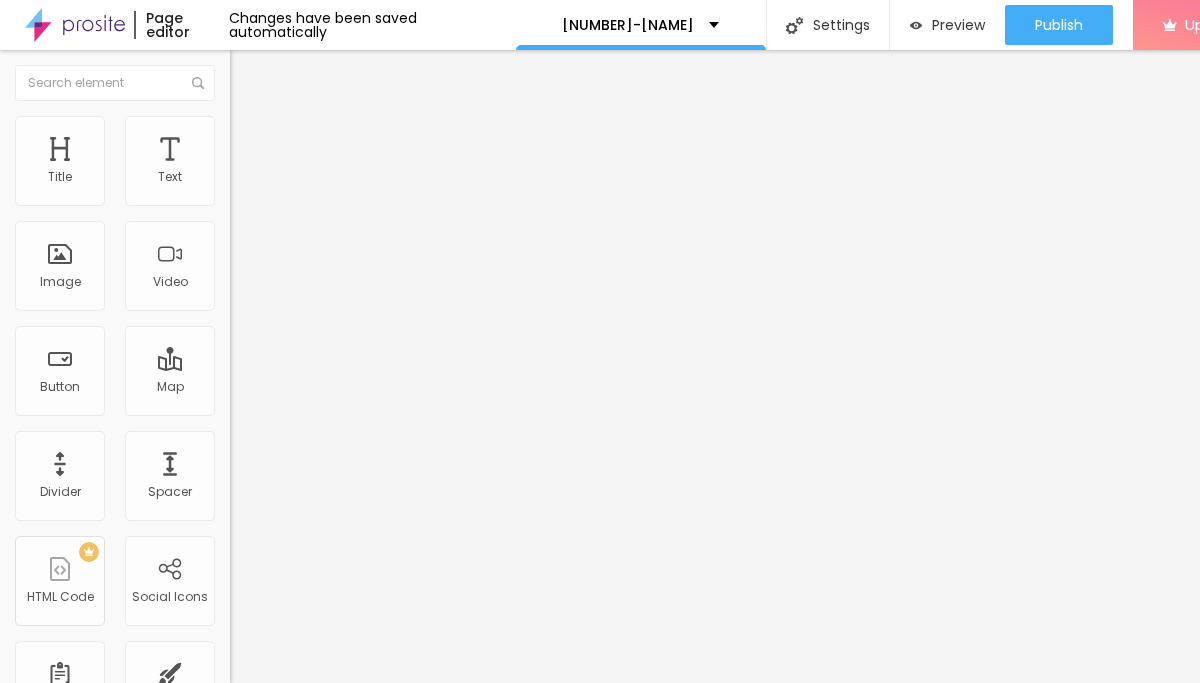 type on "55" 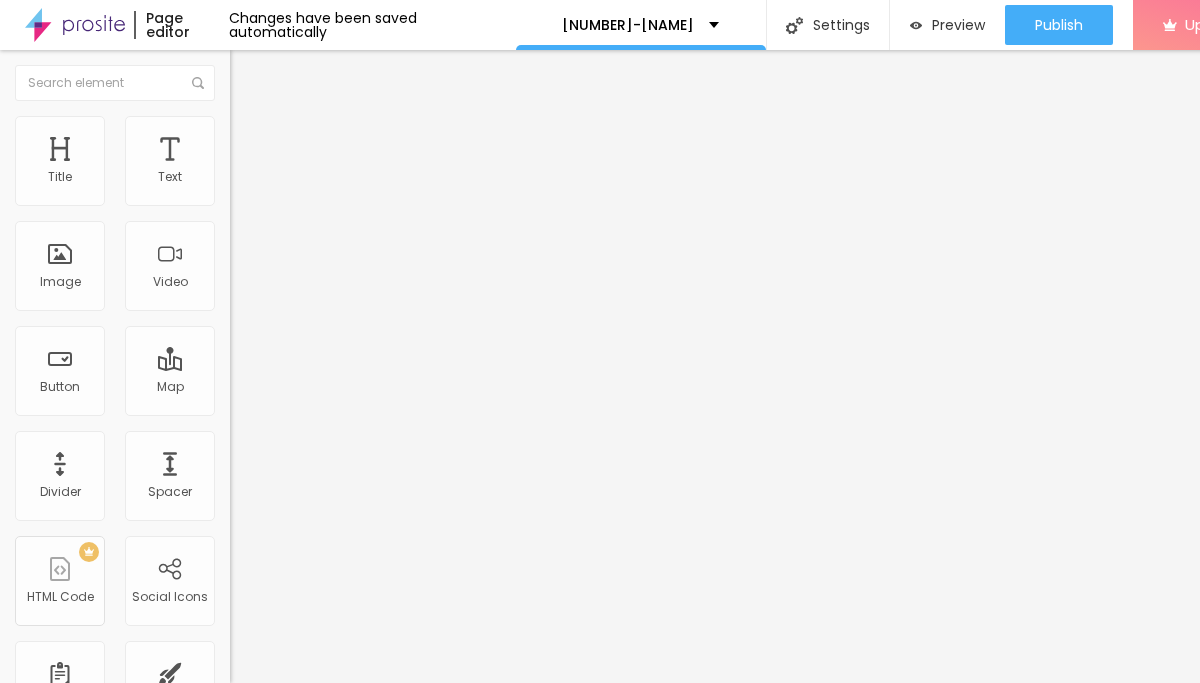 type on "60" 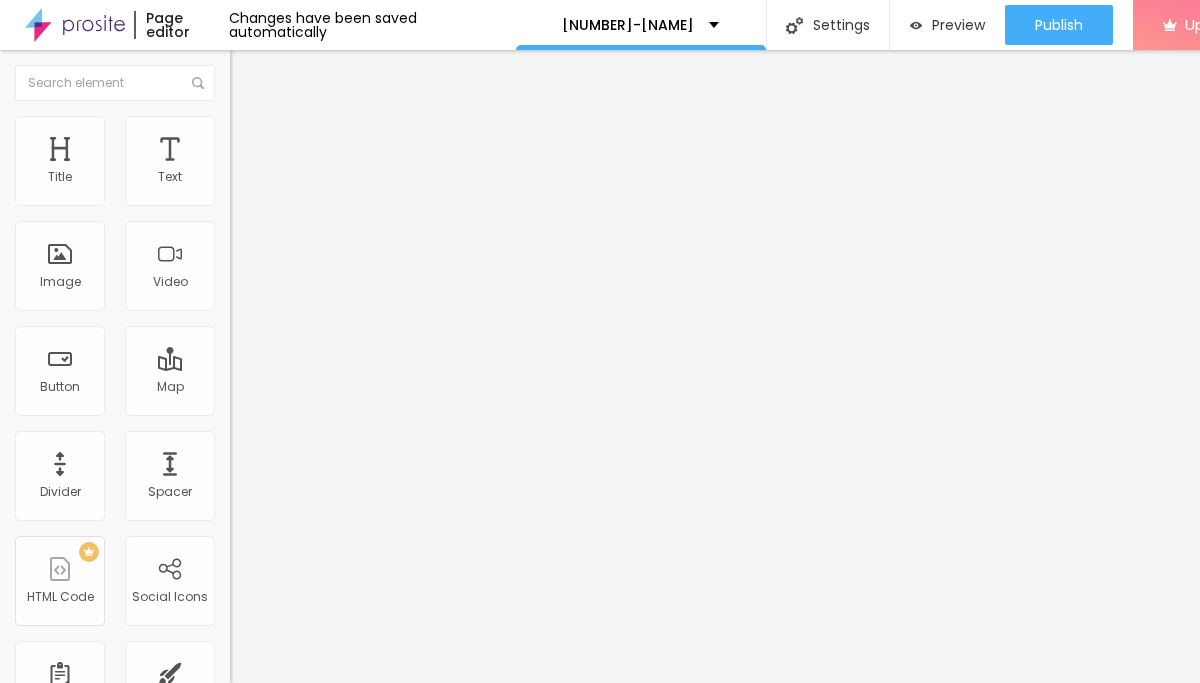 type on "60" 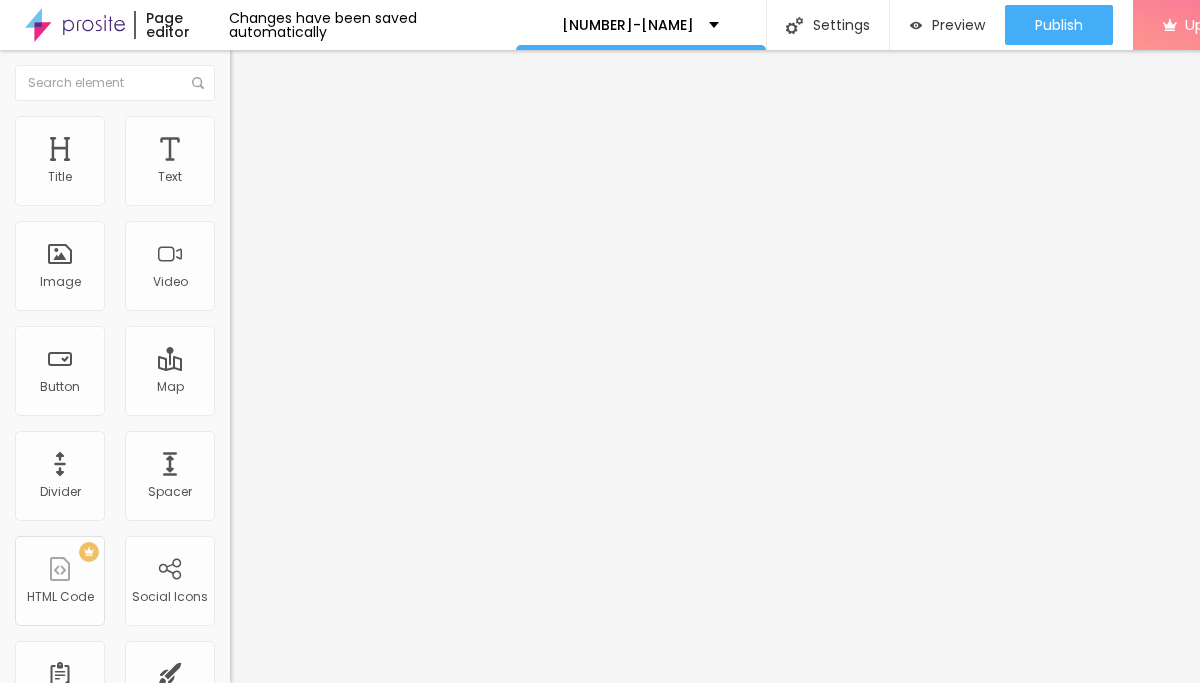 type on "65" 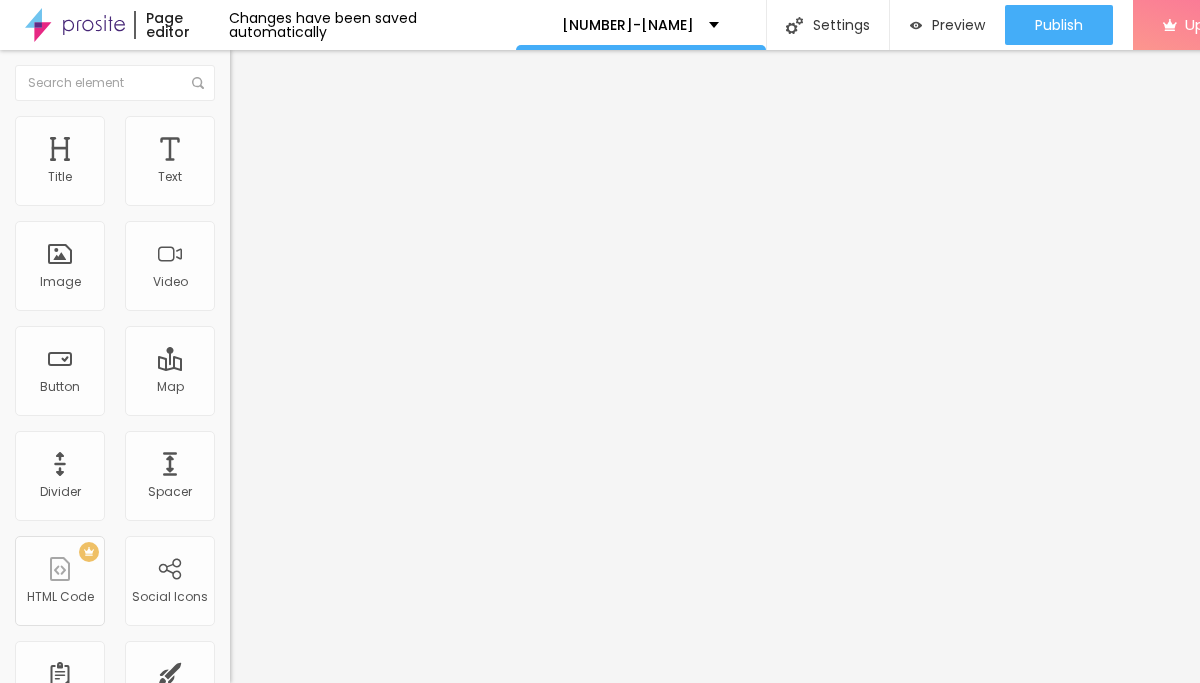 type on "70" 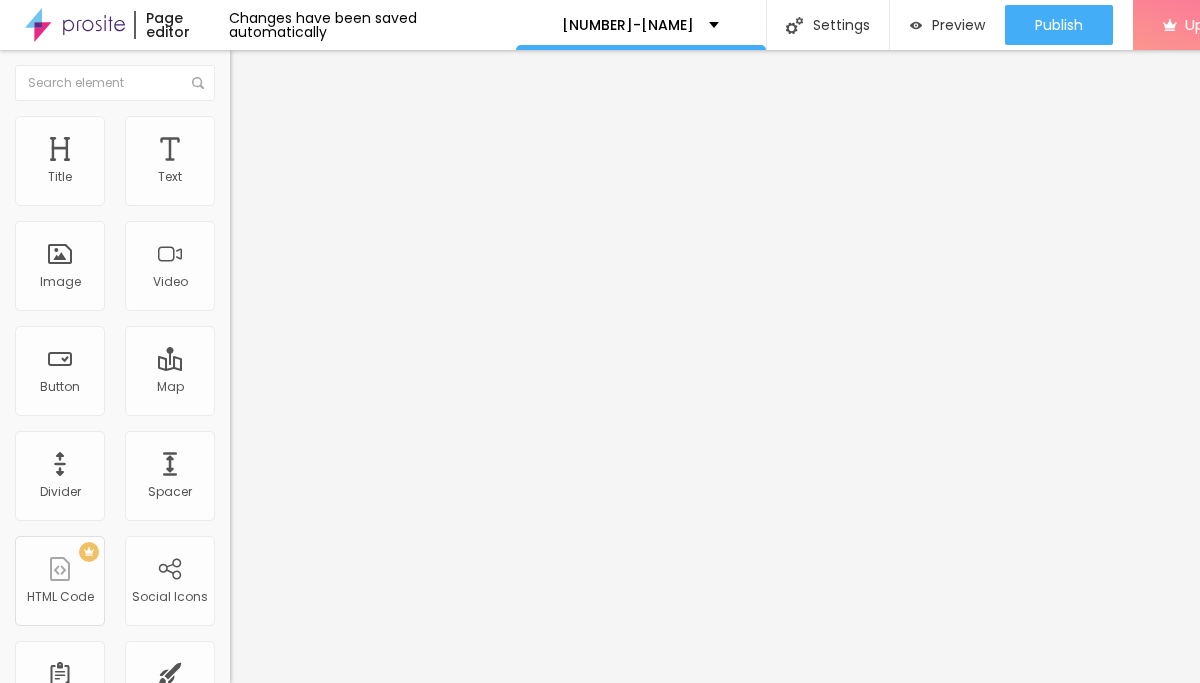 type on "70" 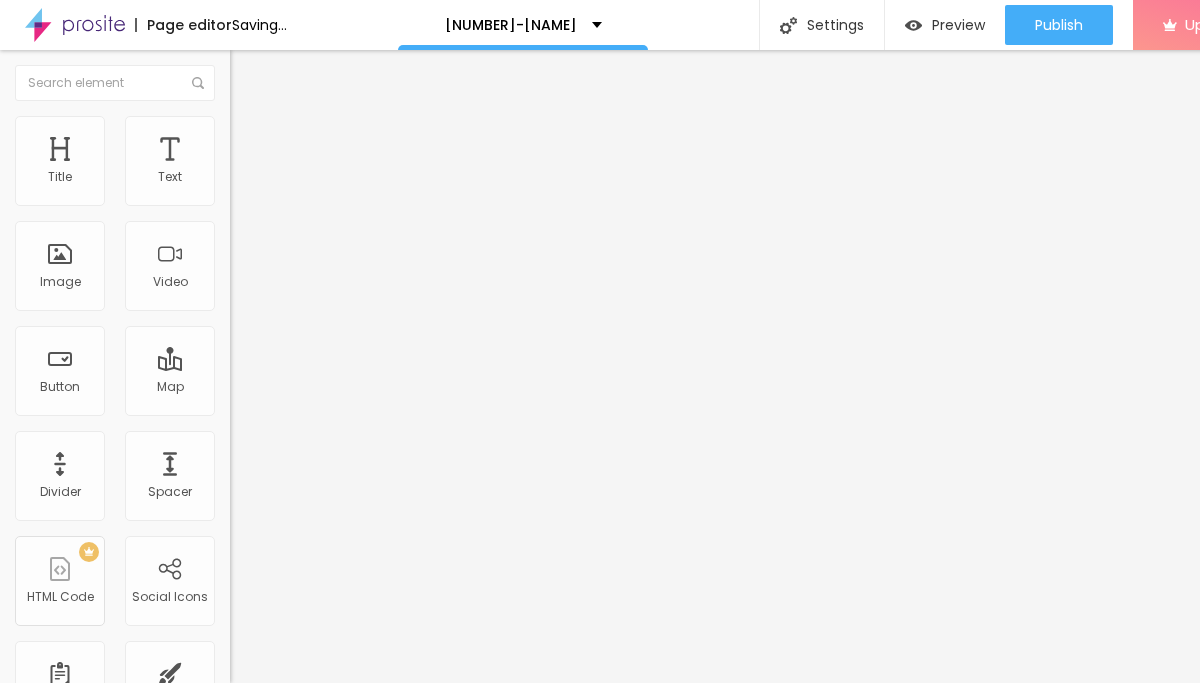 type on "75" 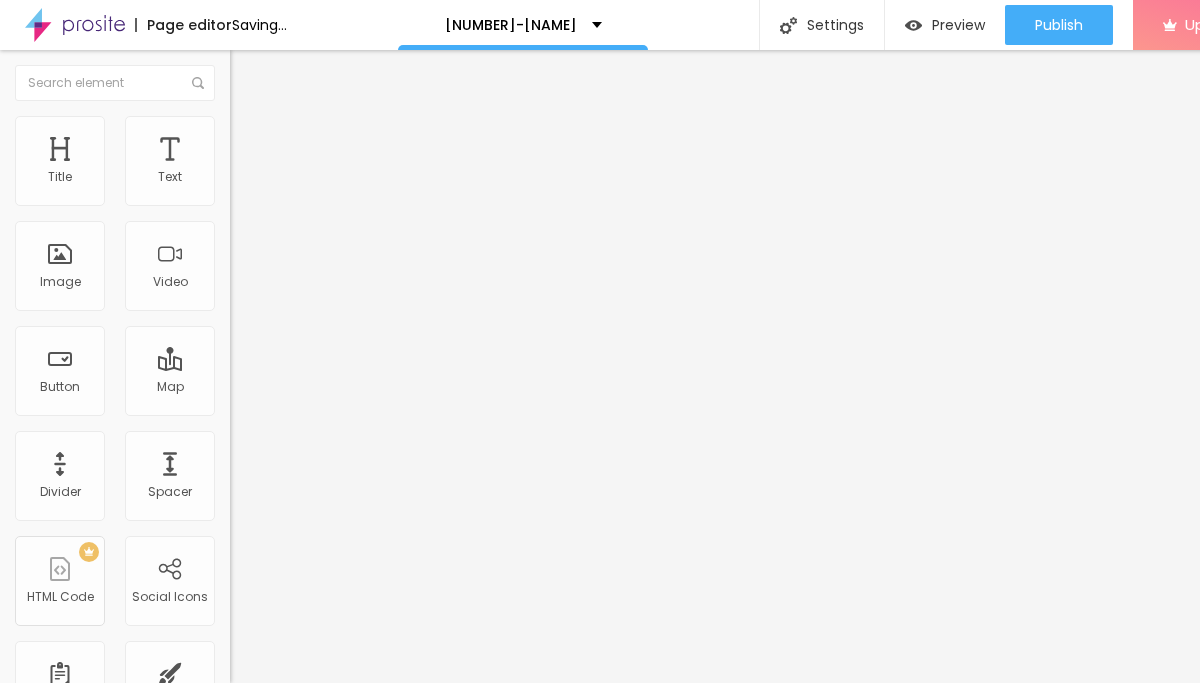 type on "75" 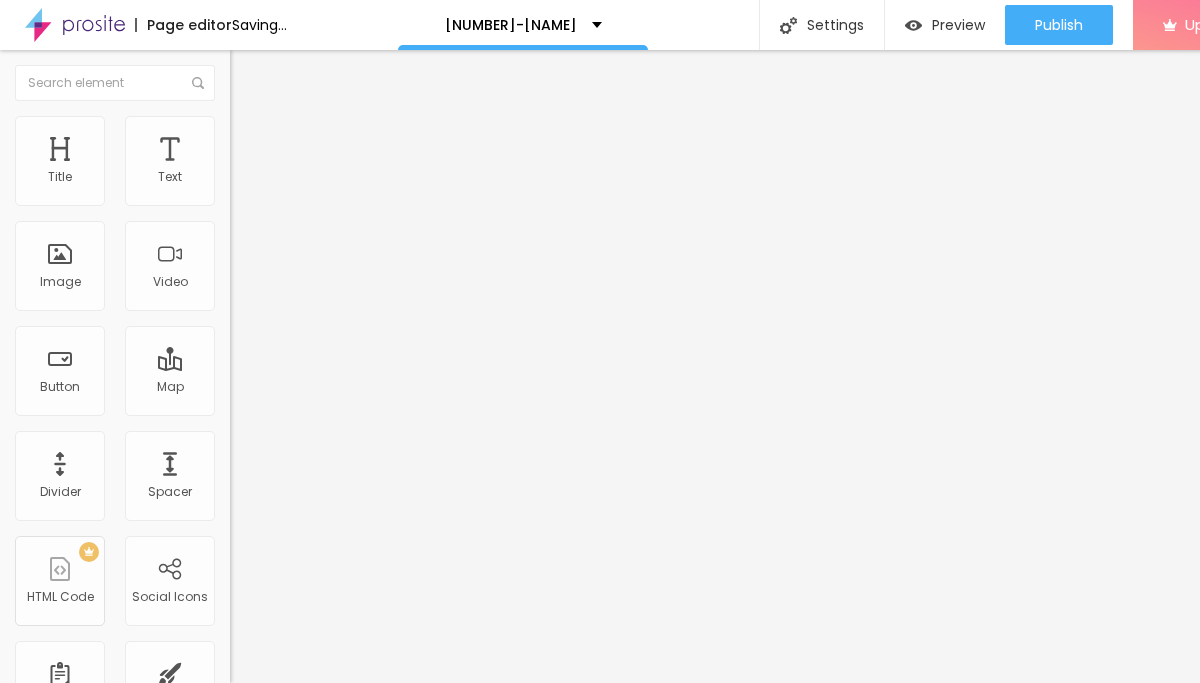 type on "80" 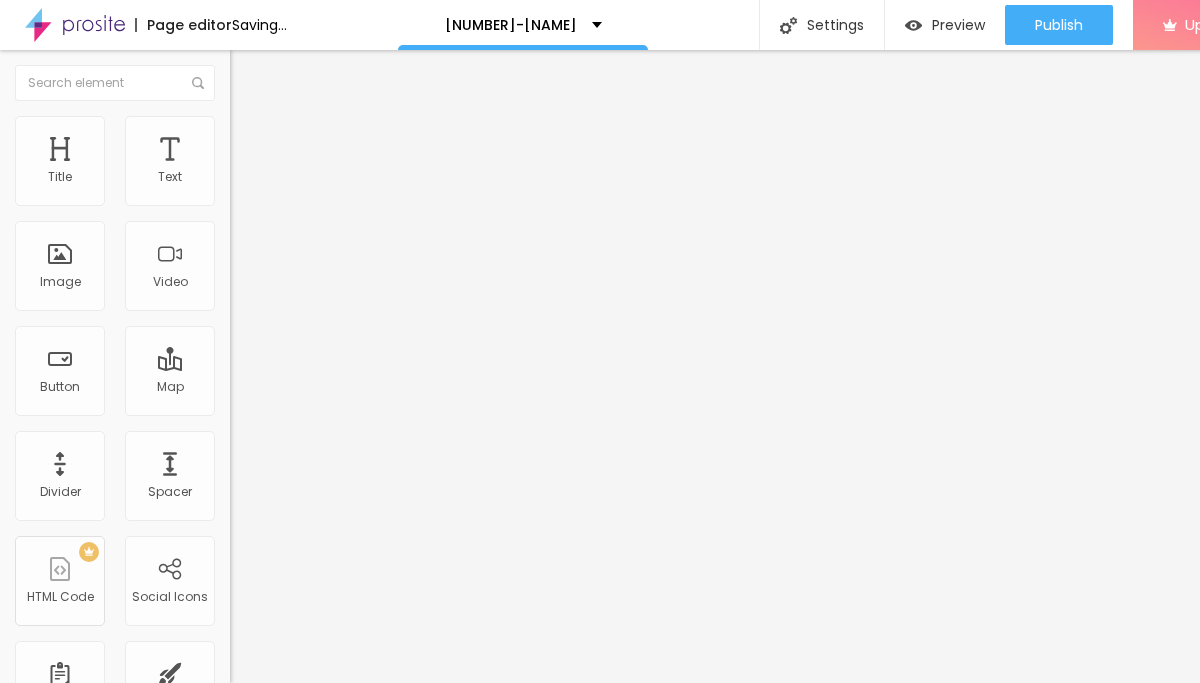 type on "80" 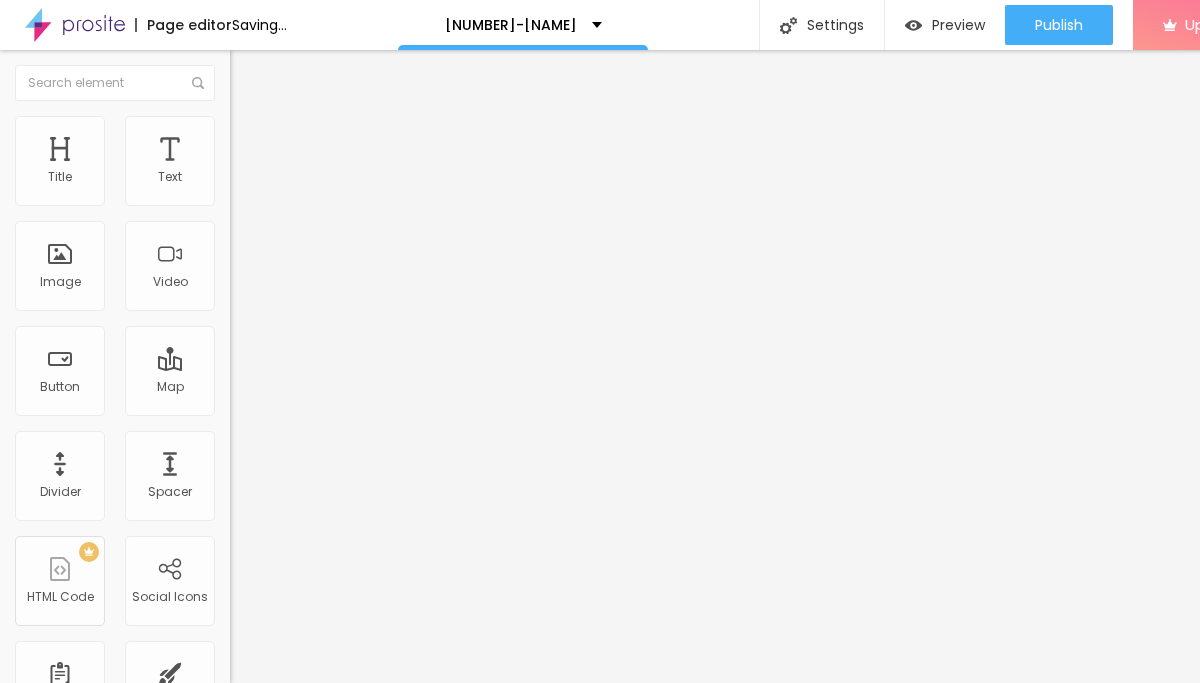 type on "85" 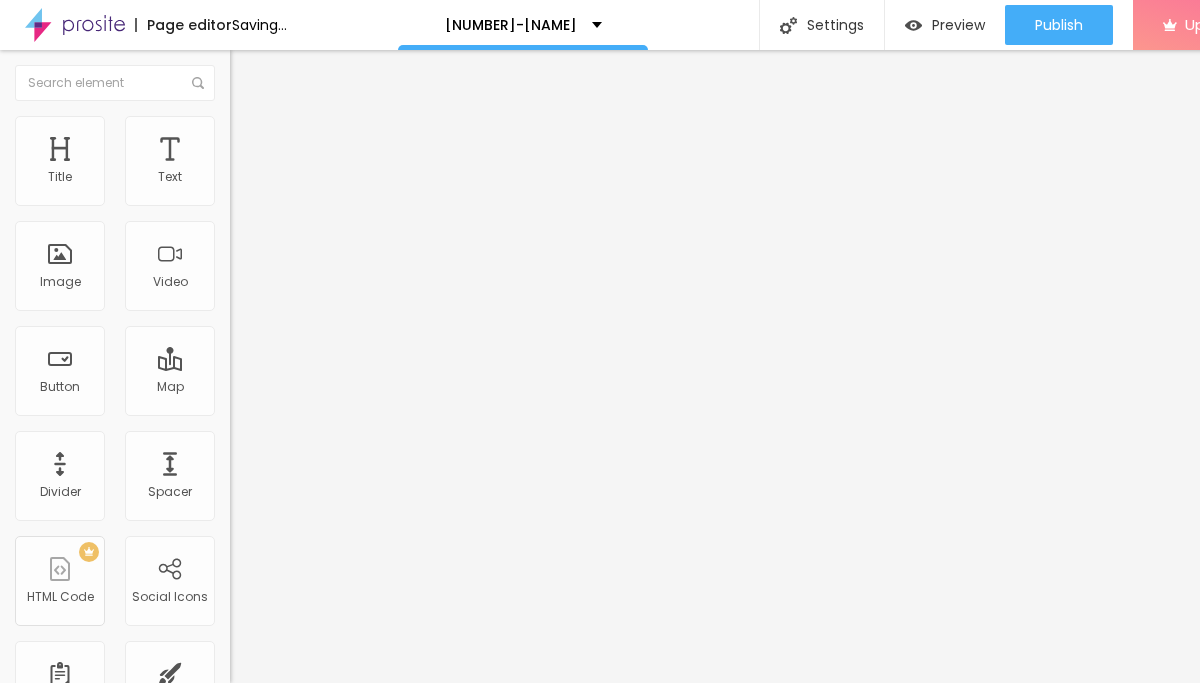 type on "85" 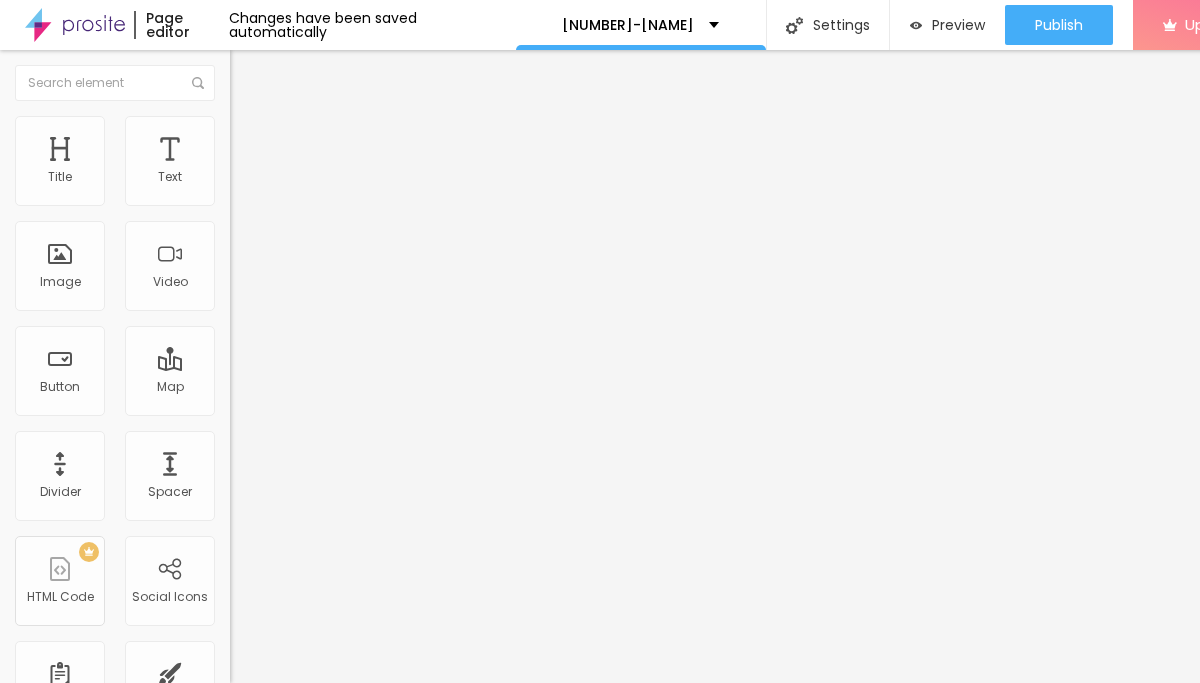 type on "80" 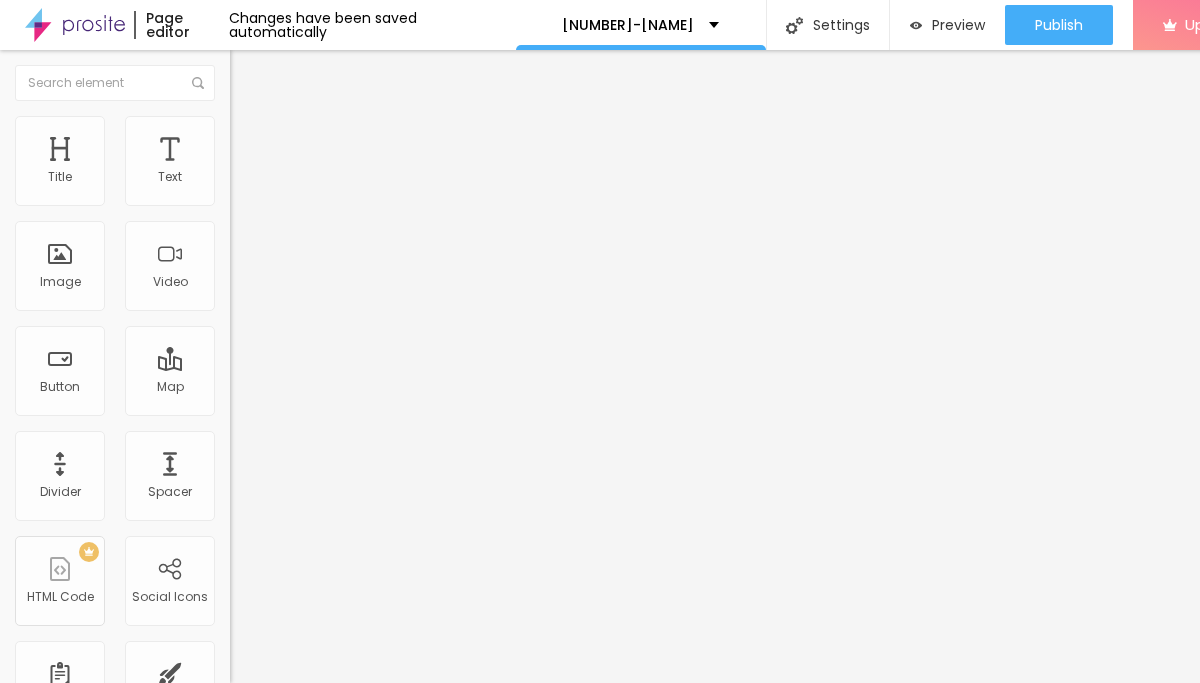 type on "80" 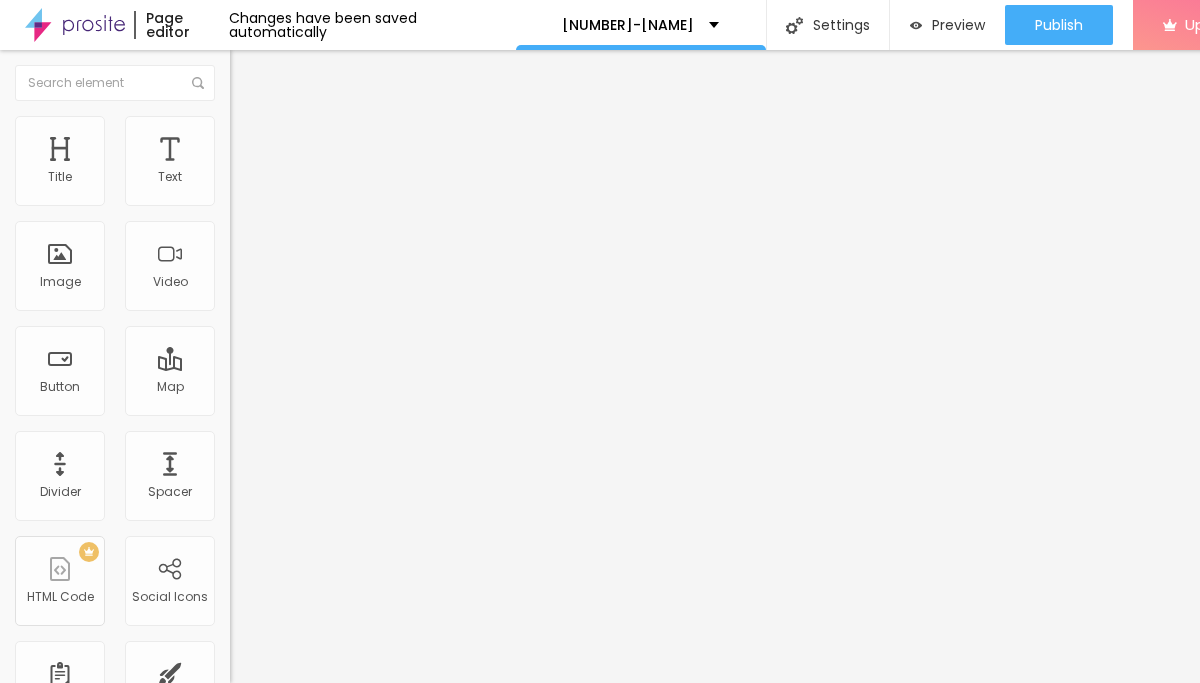 type on "70" 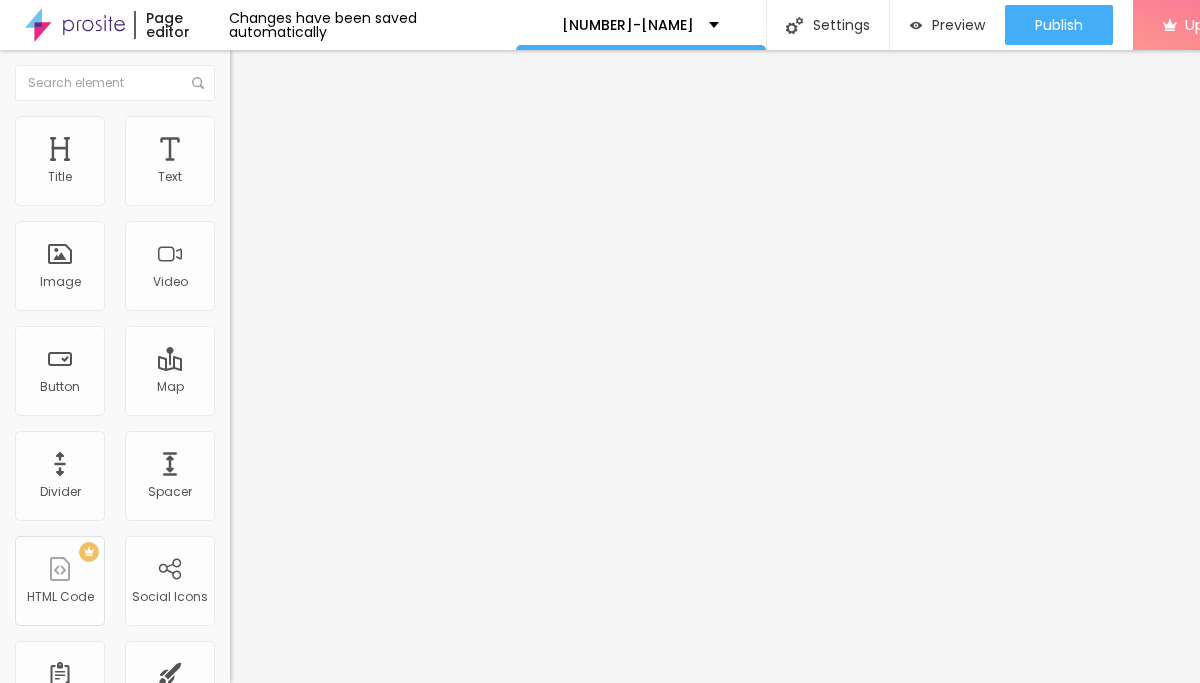 type on "70" 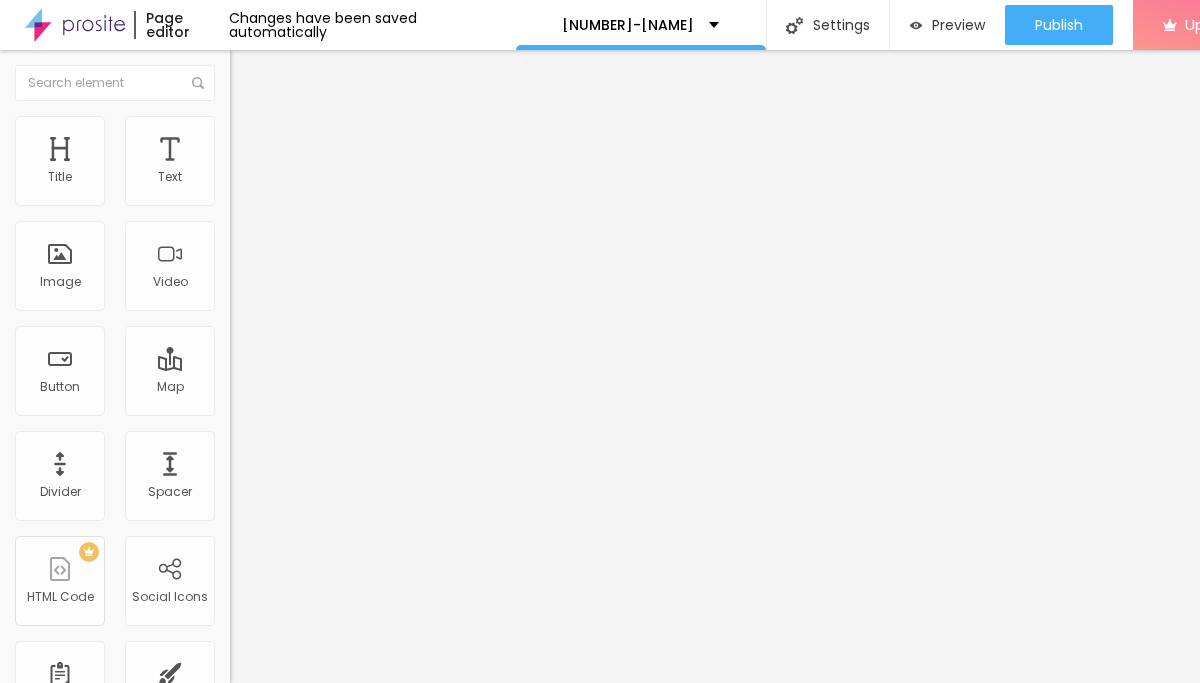 type on "65" 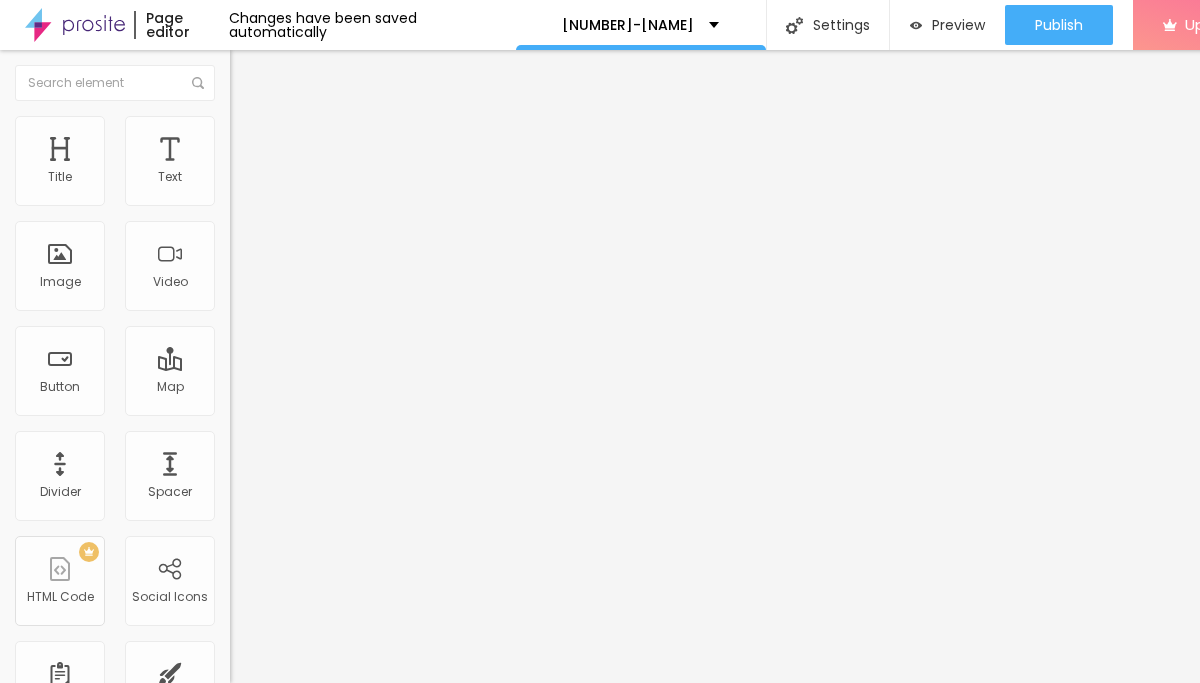 type on "65" 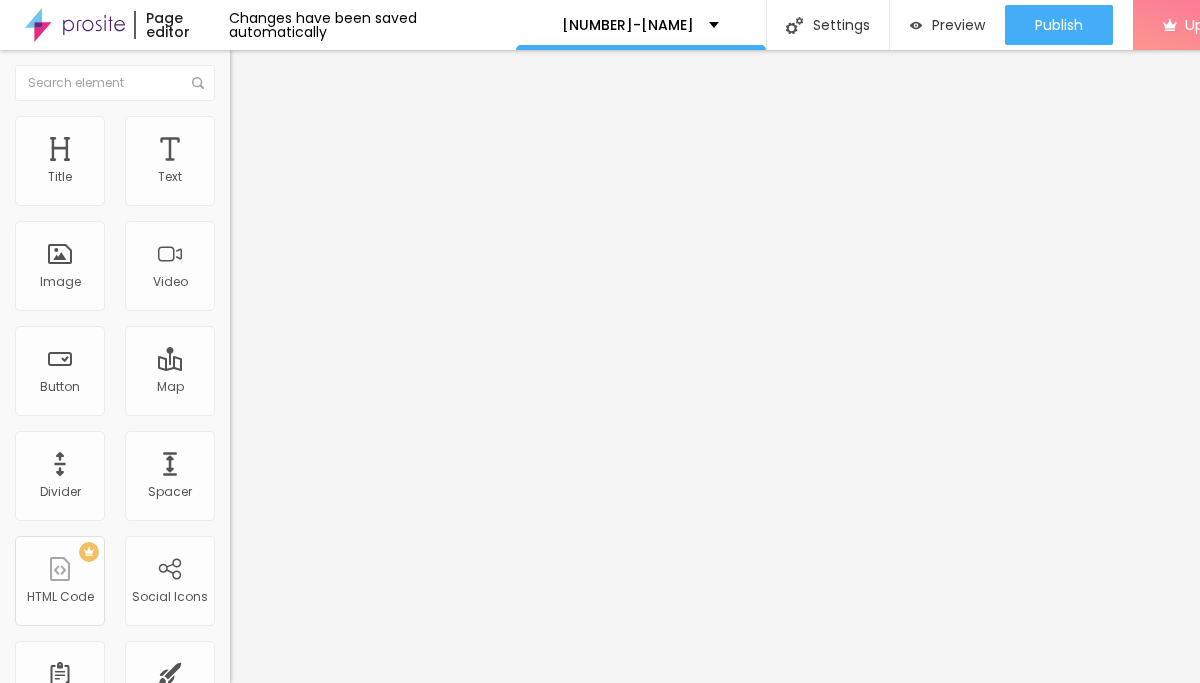 type on "55" 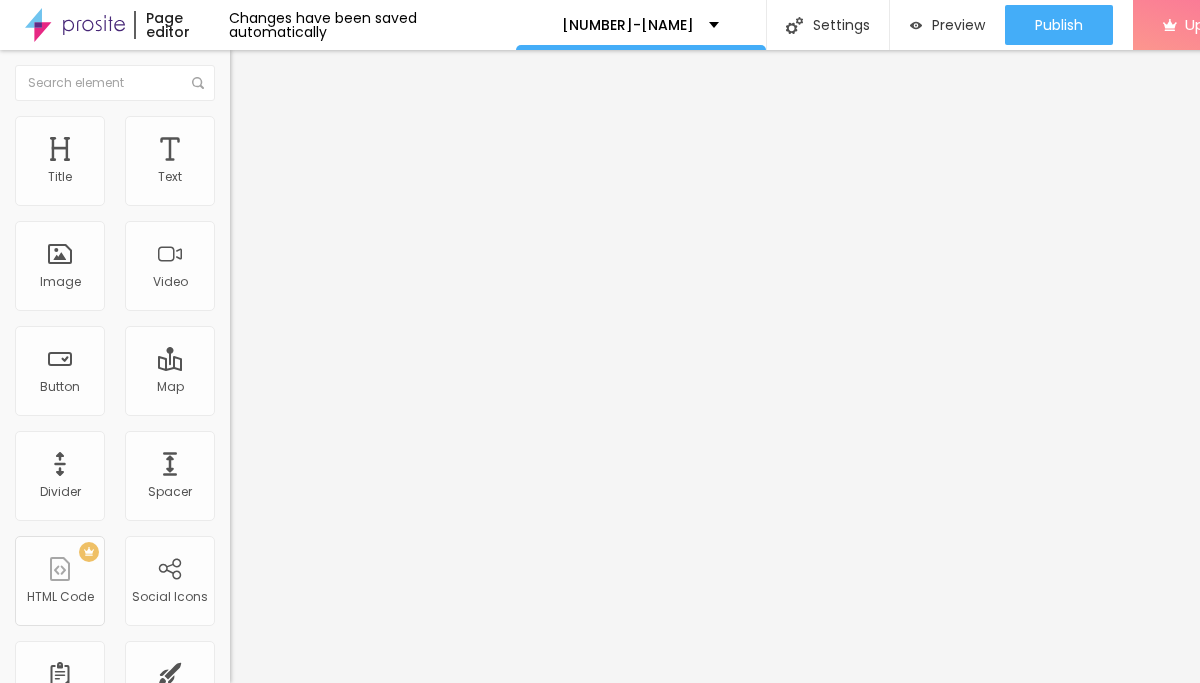 type on "55" 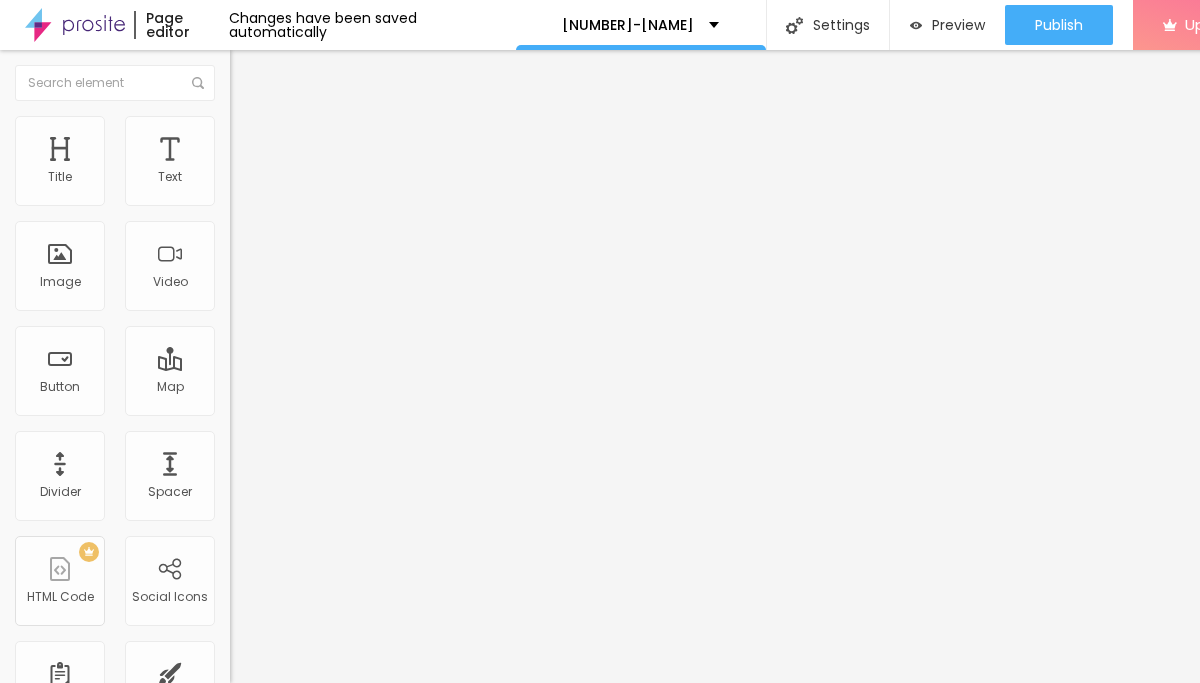 type on "50" 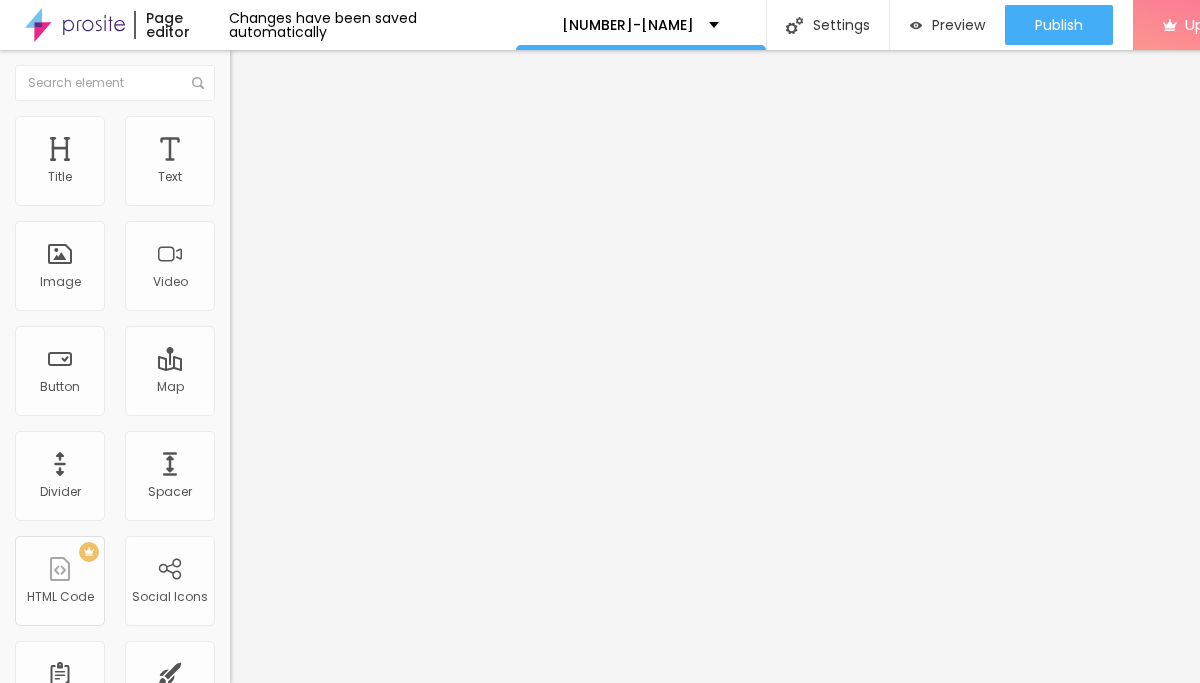 type on "50" 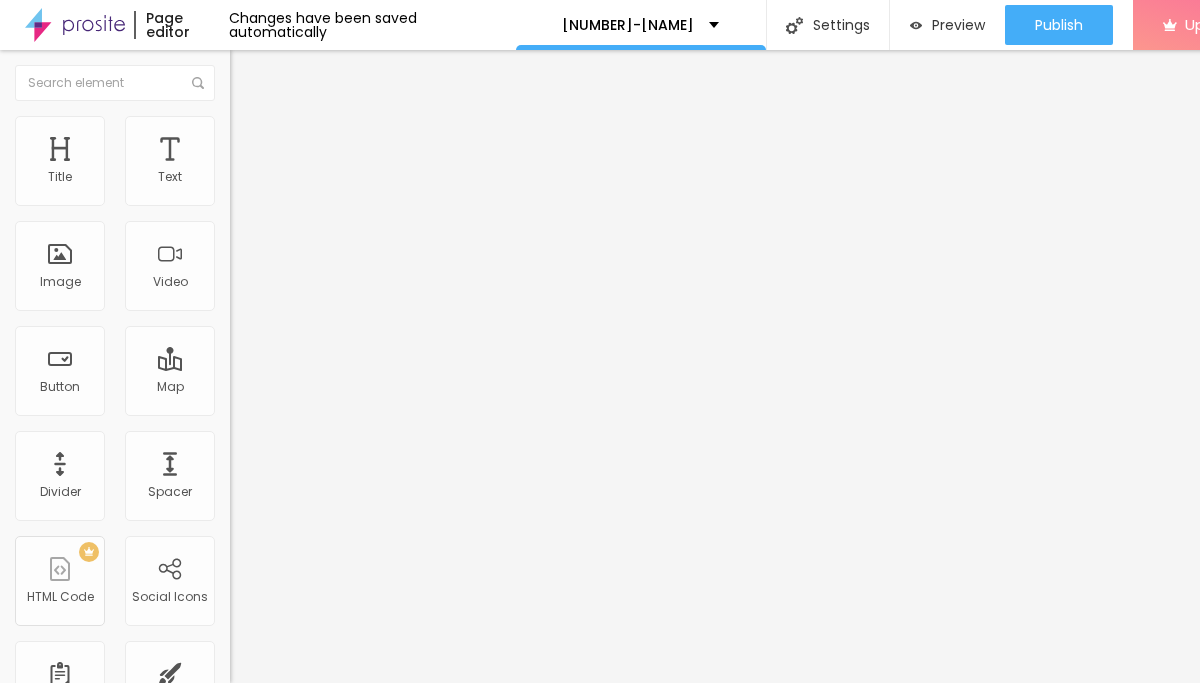 type on "40" 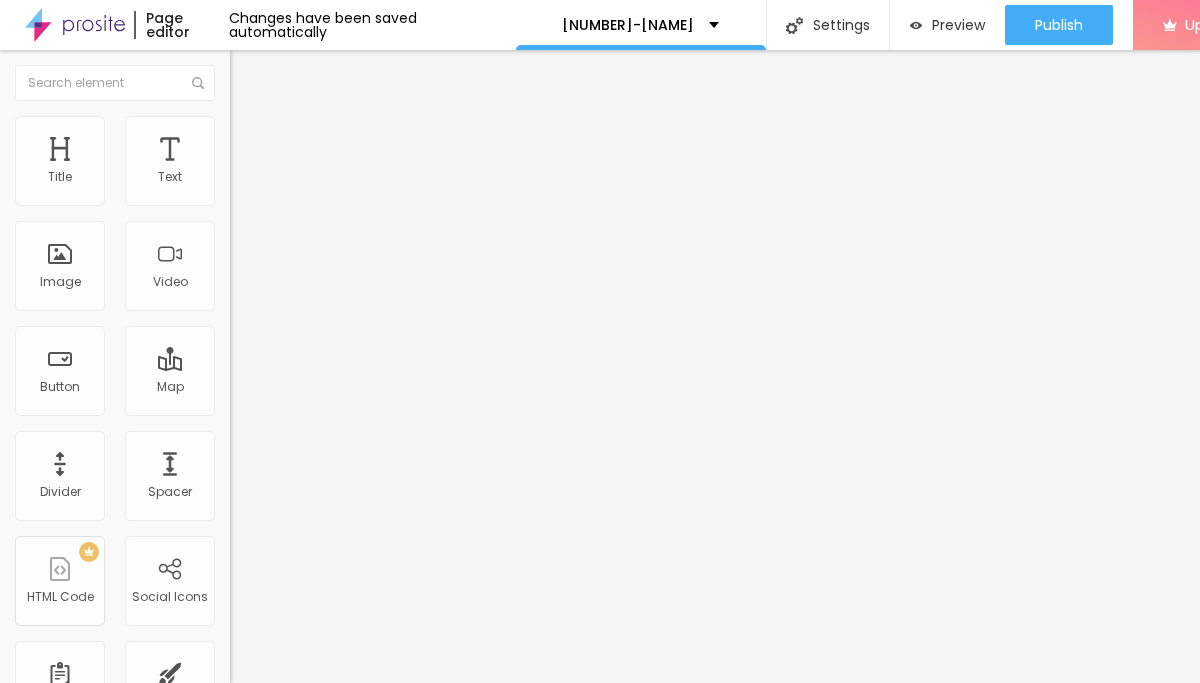 type on "30" 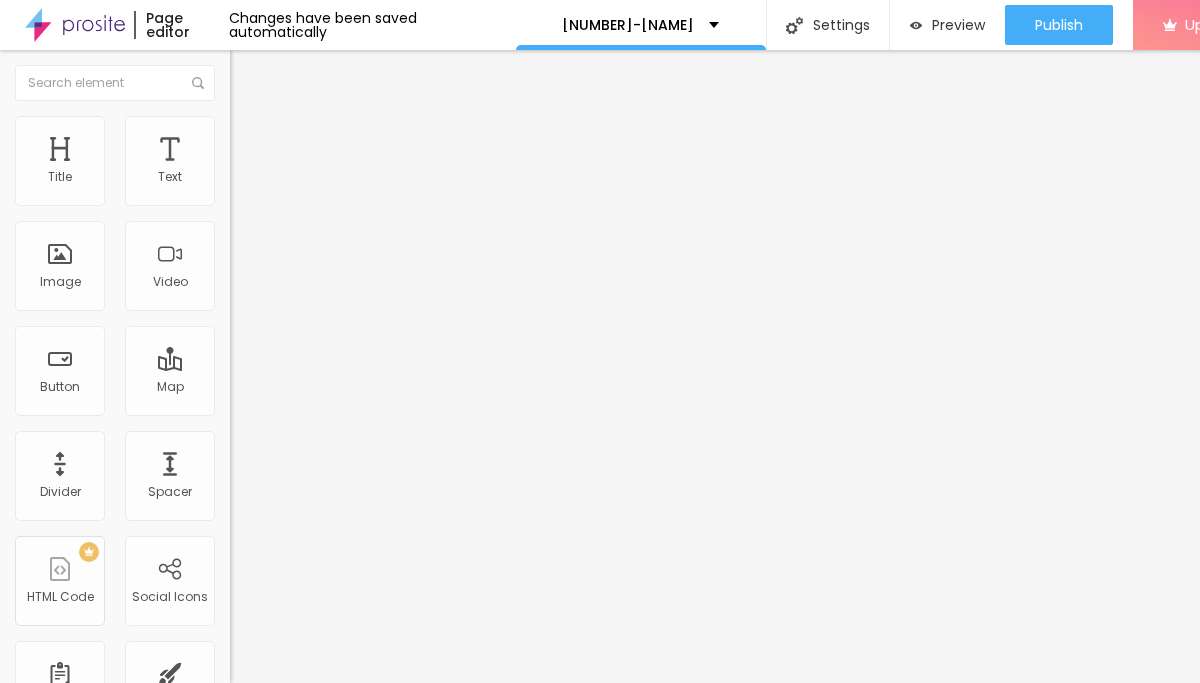 type on "25" 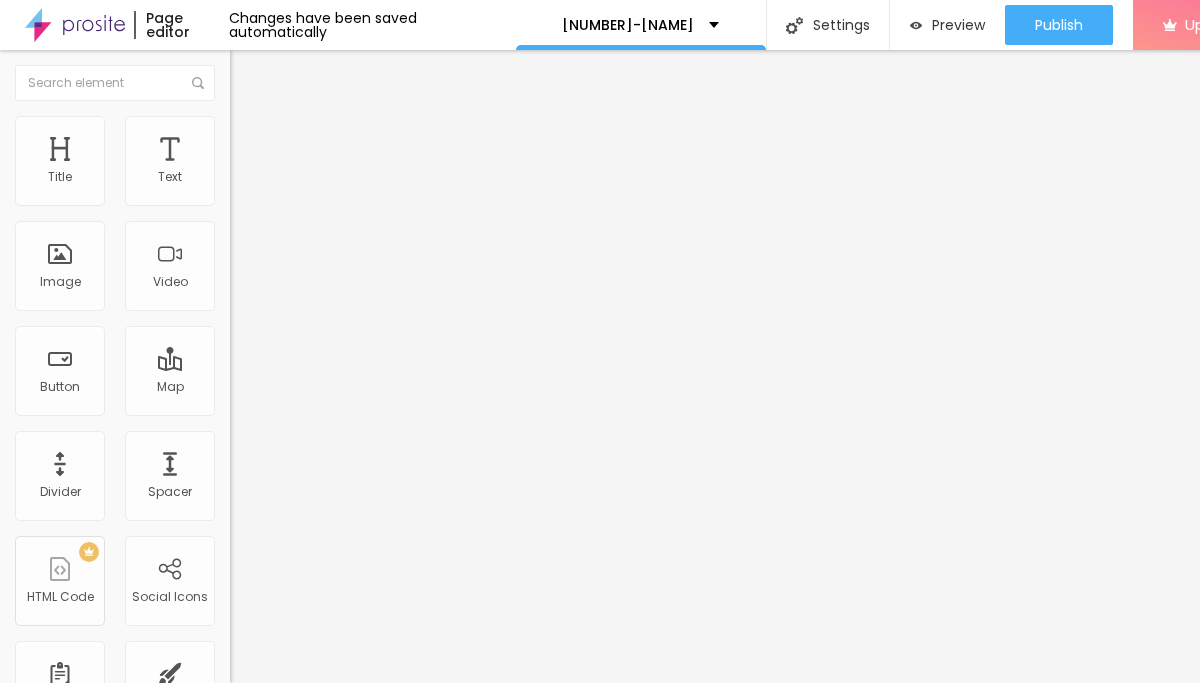 type on "20" 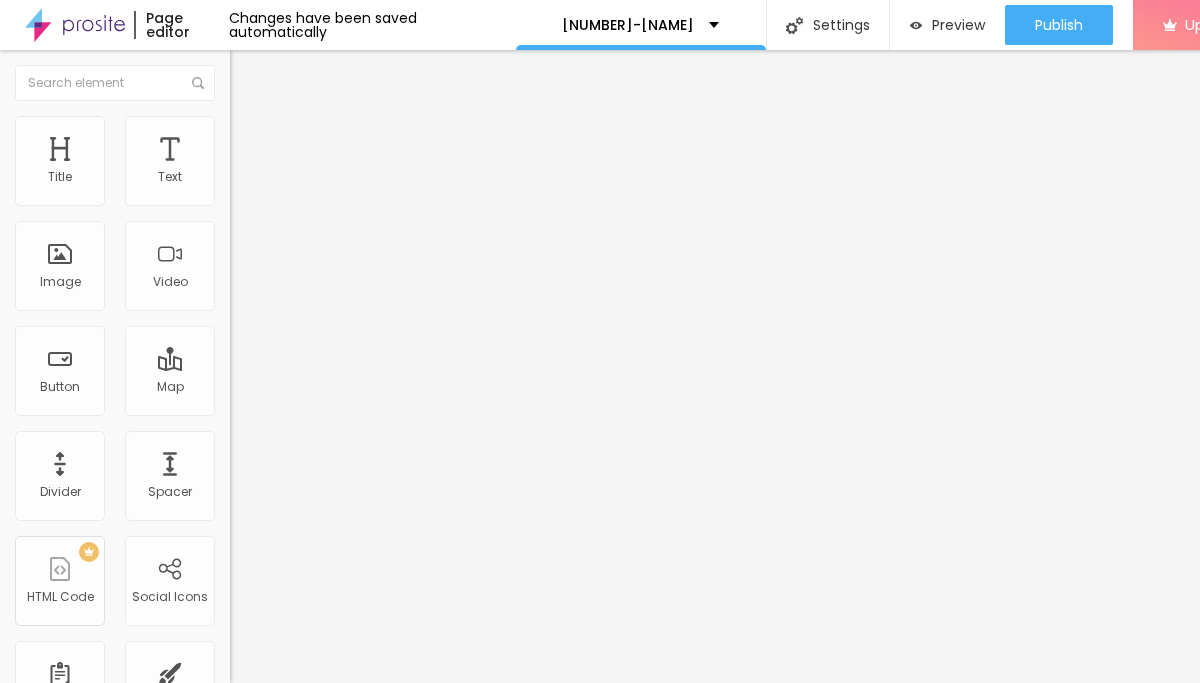 type on "20" 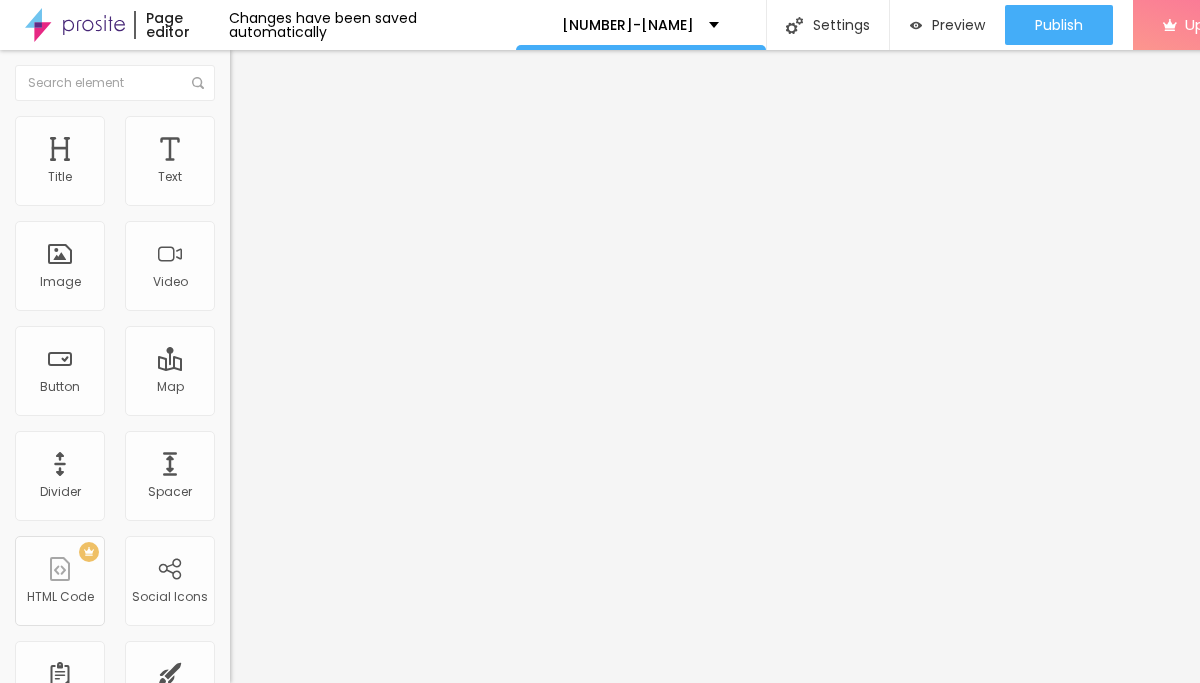 type on "15" 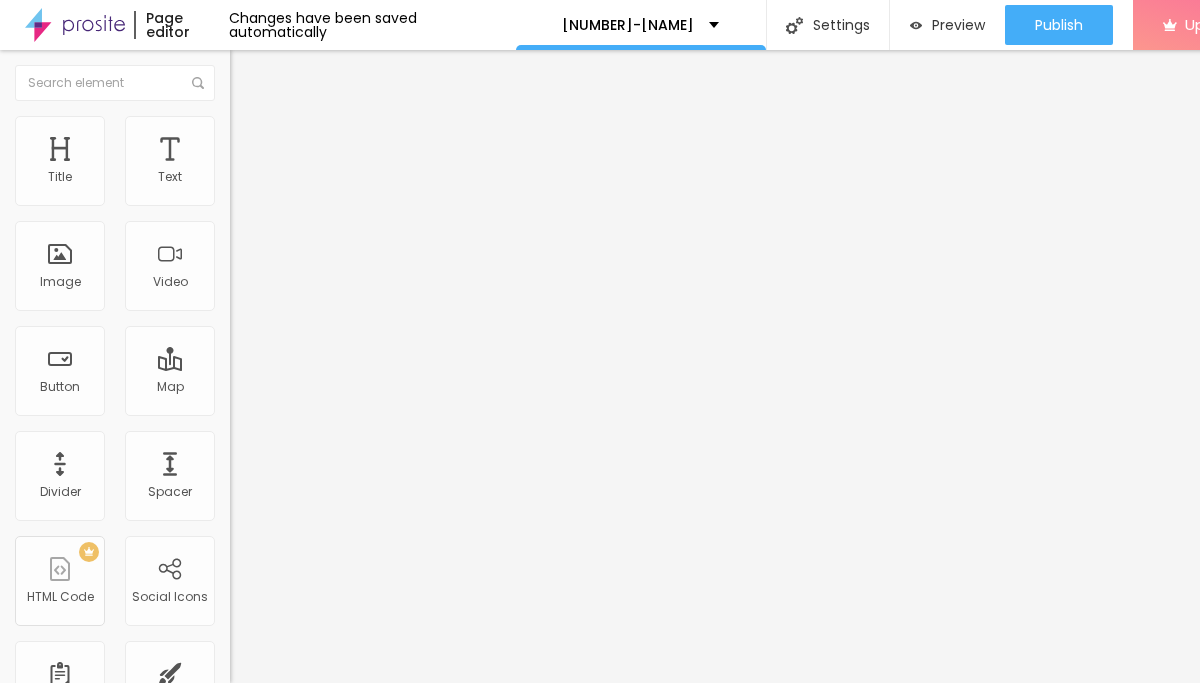 click at bounding box center (253, 73) 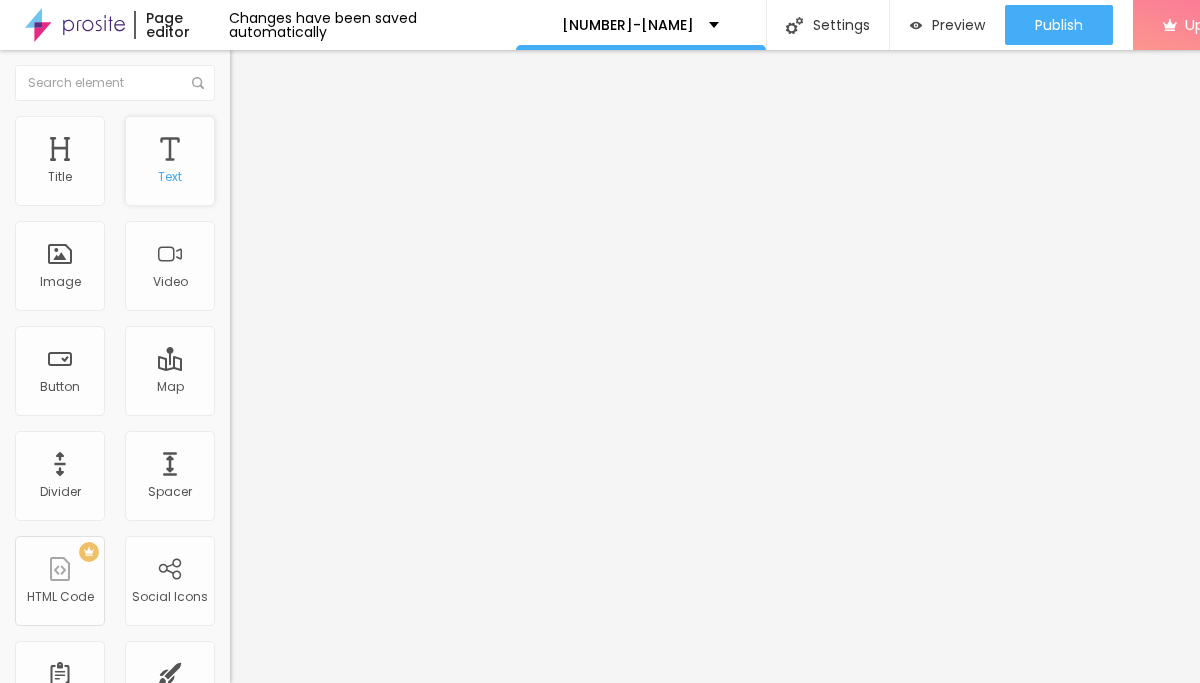 click on "Text" at bounding box center (170, 161) 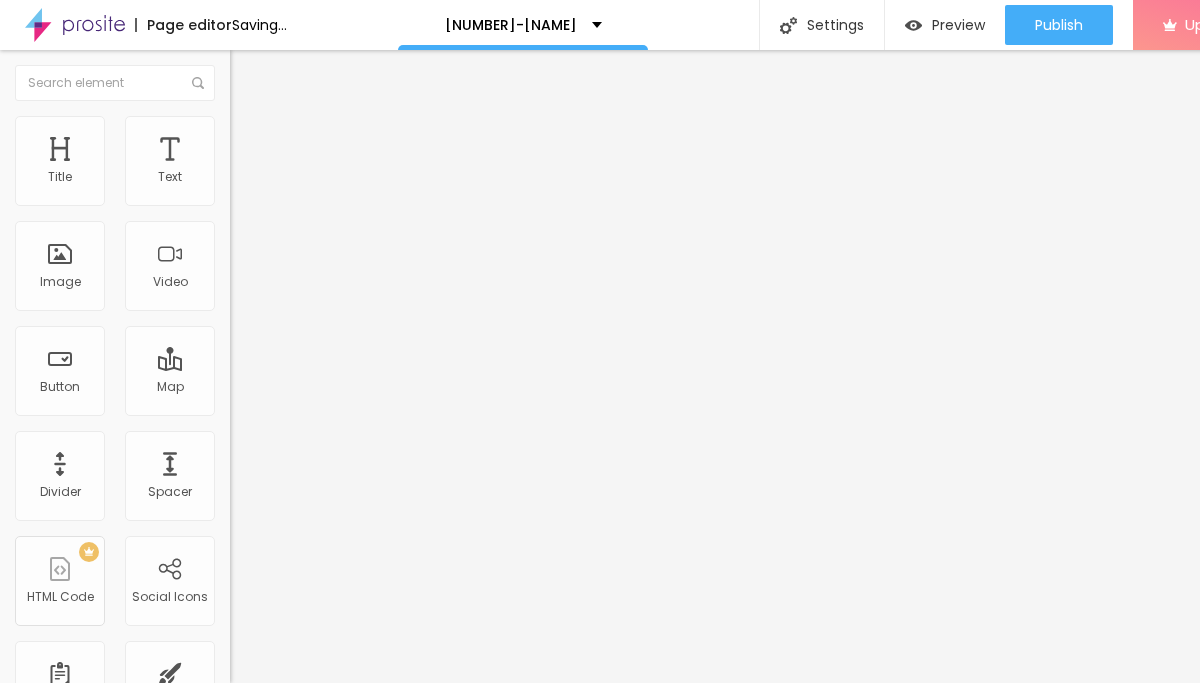 click 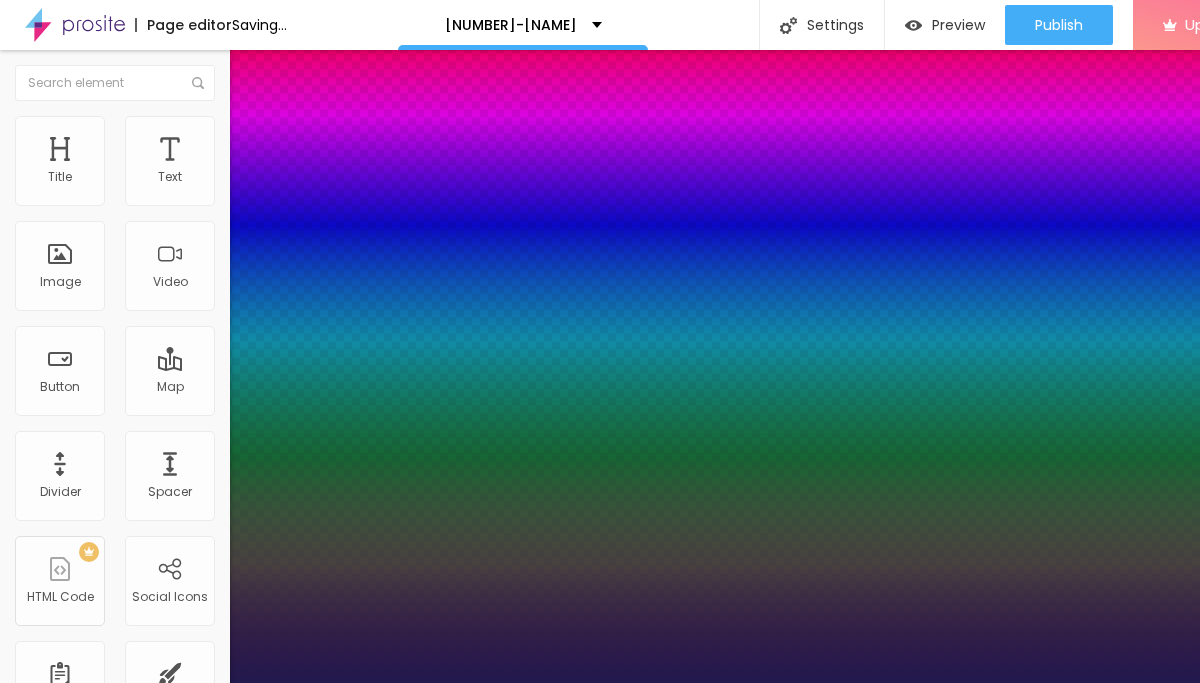 type on "15" 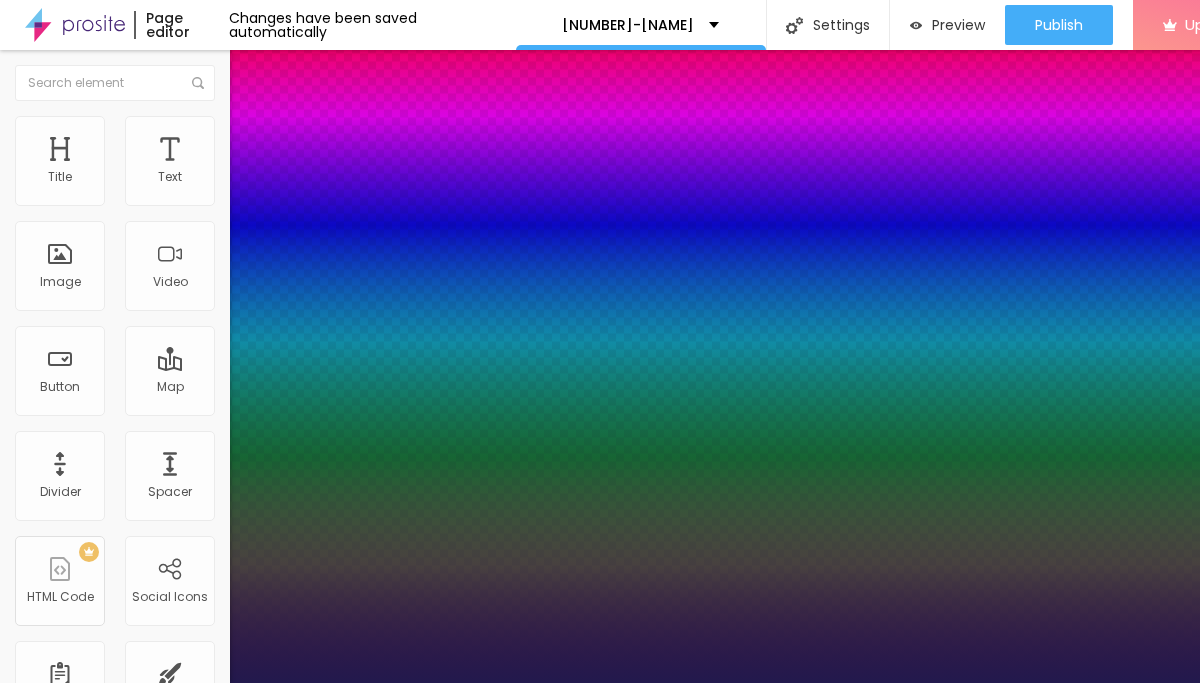 type on "27" 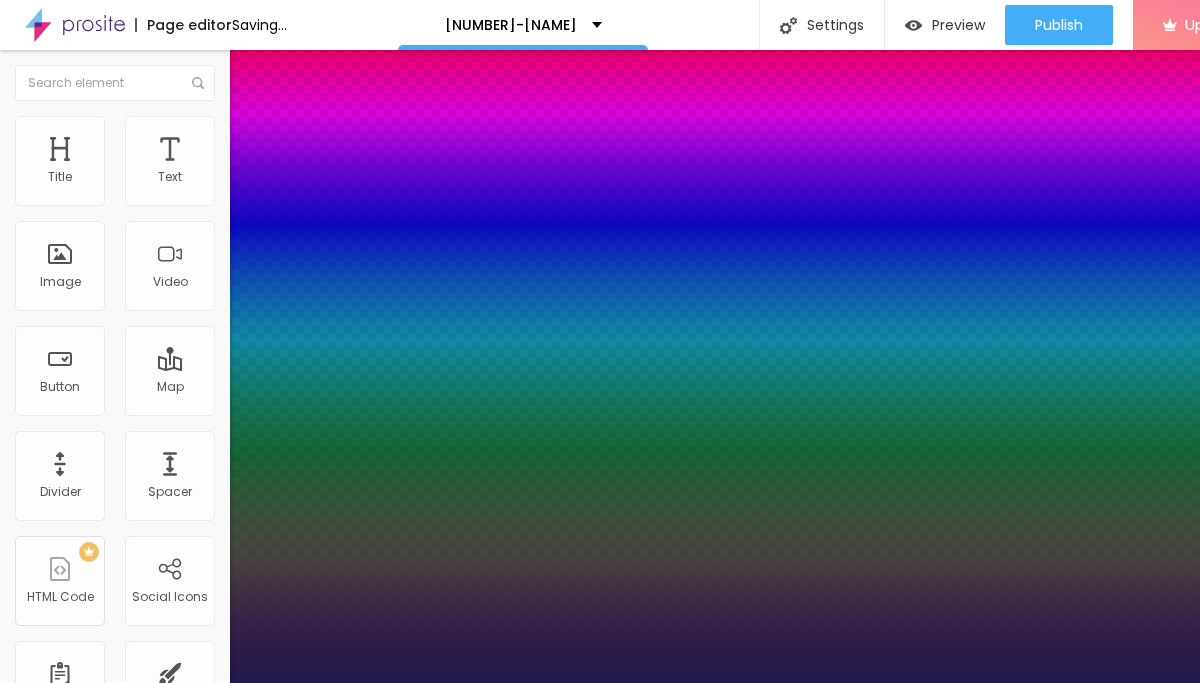 type on "26" 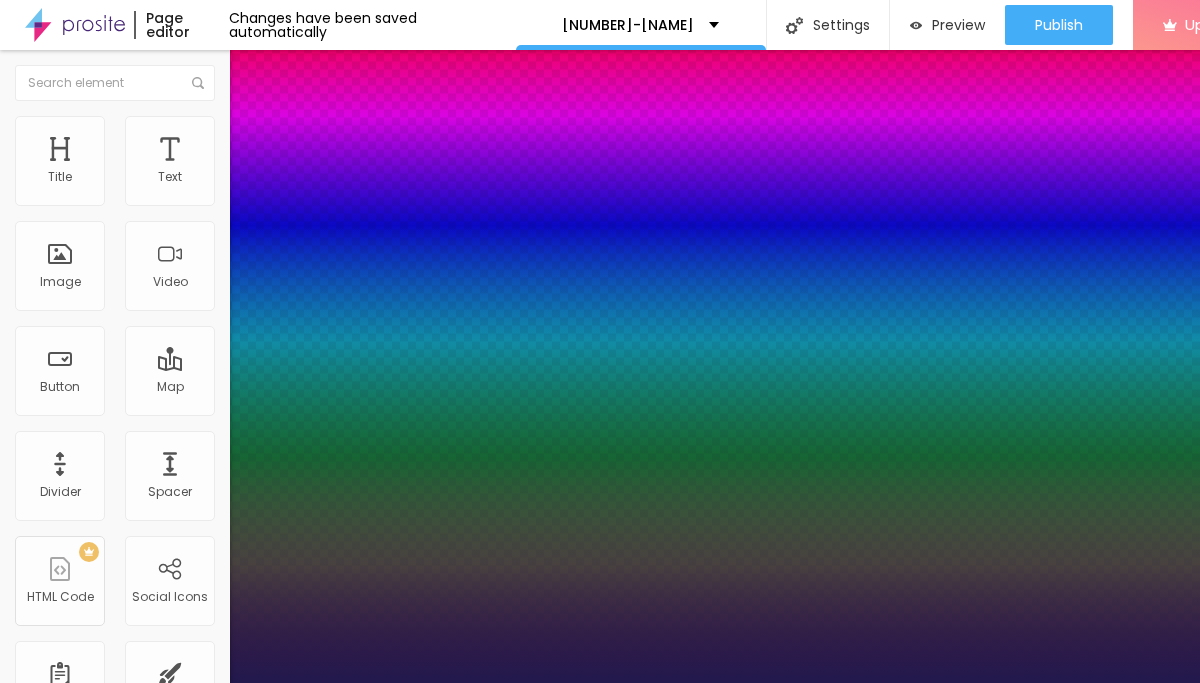 type on "26" 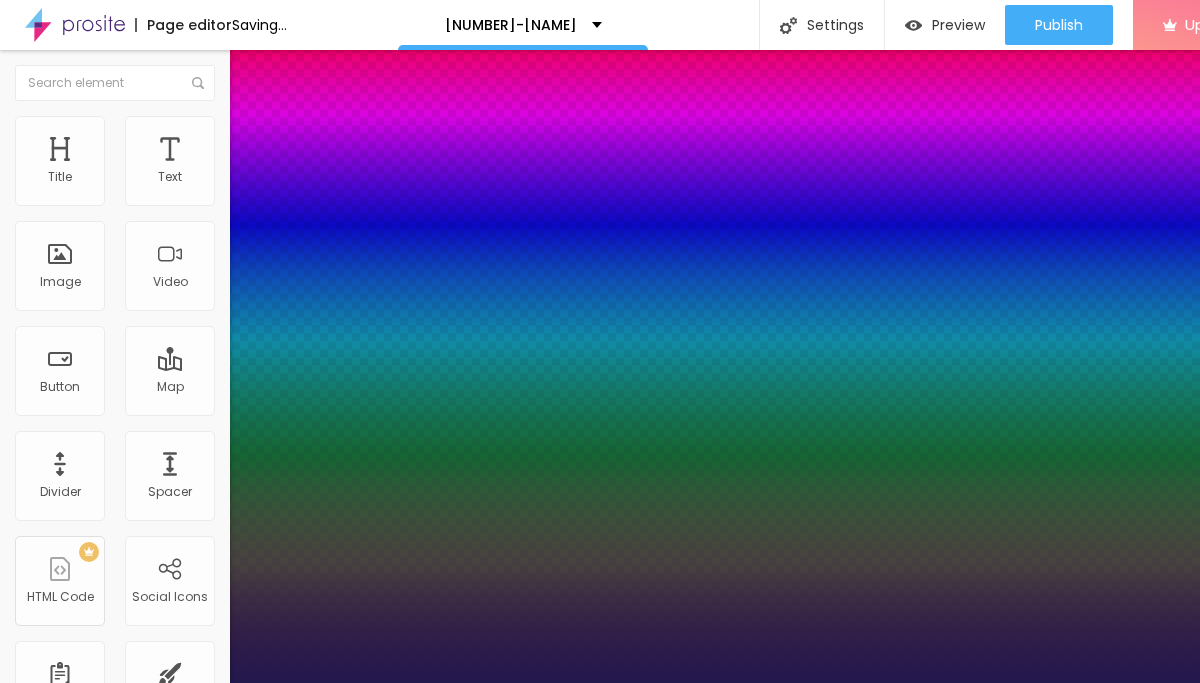 type on "25" 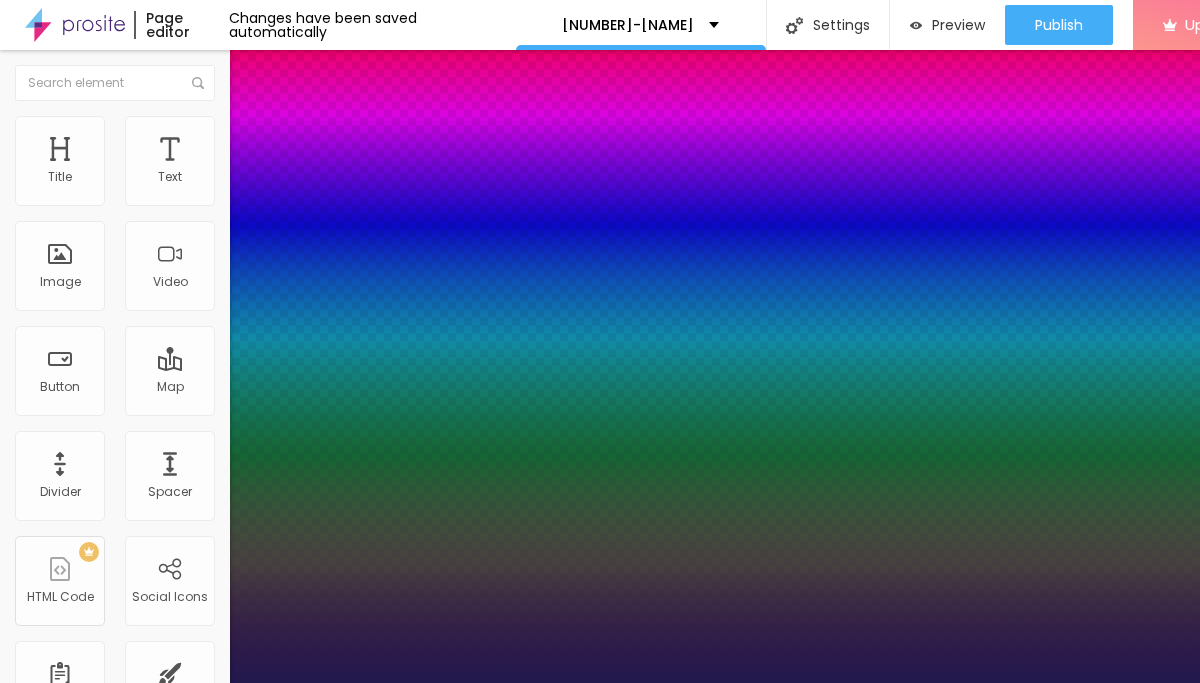 type on "25" 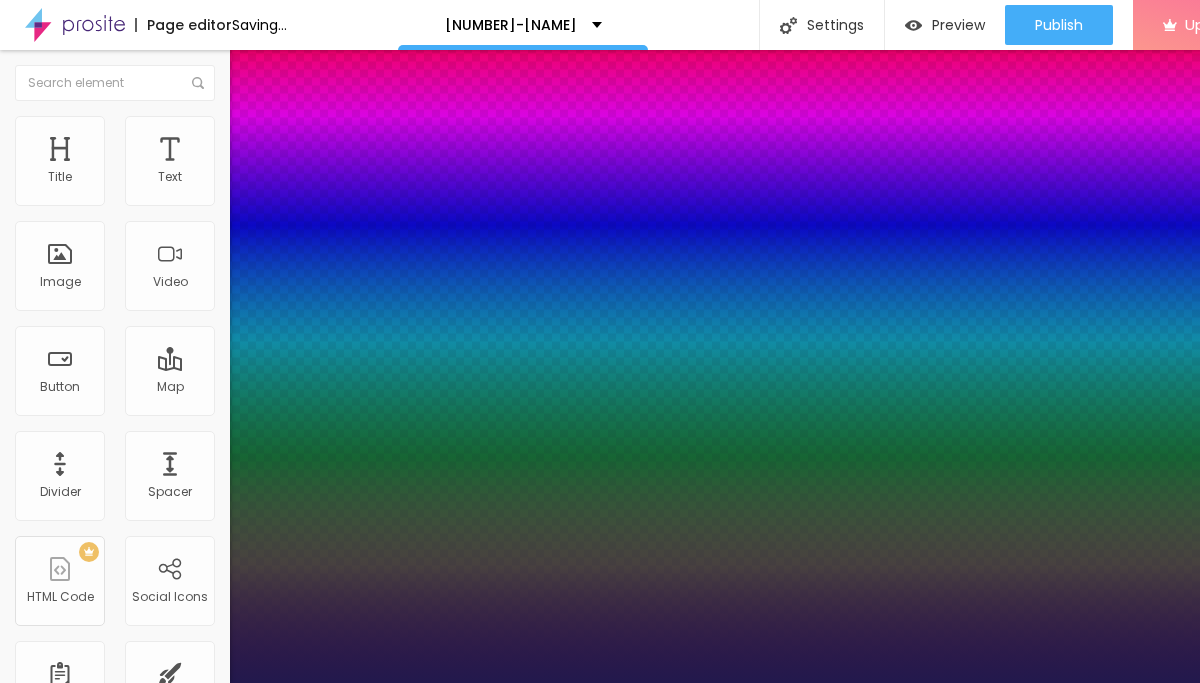 type on "1" 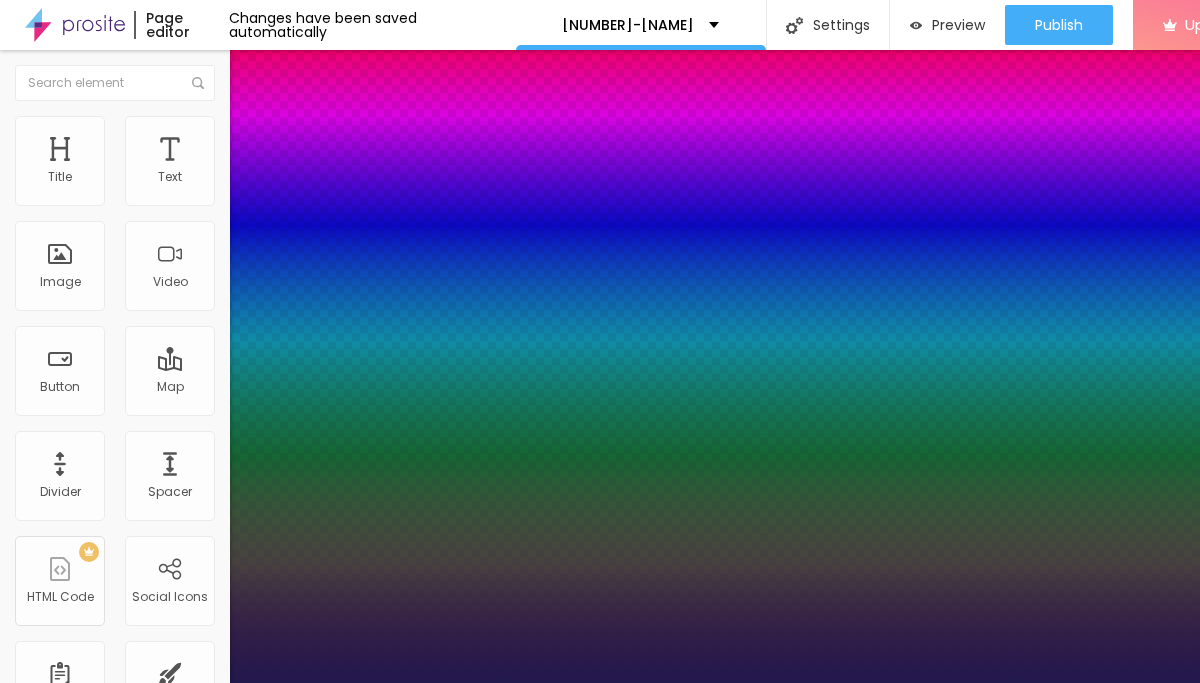 click at bounding box center [600, 683] 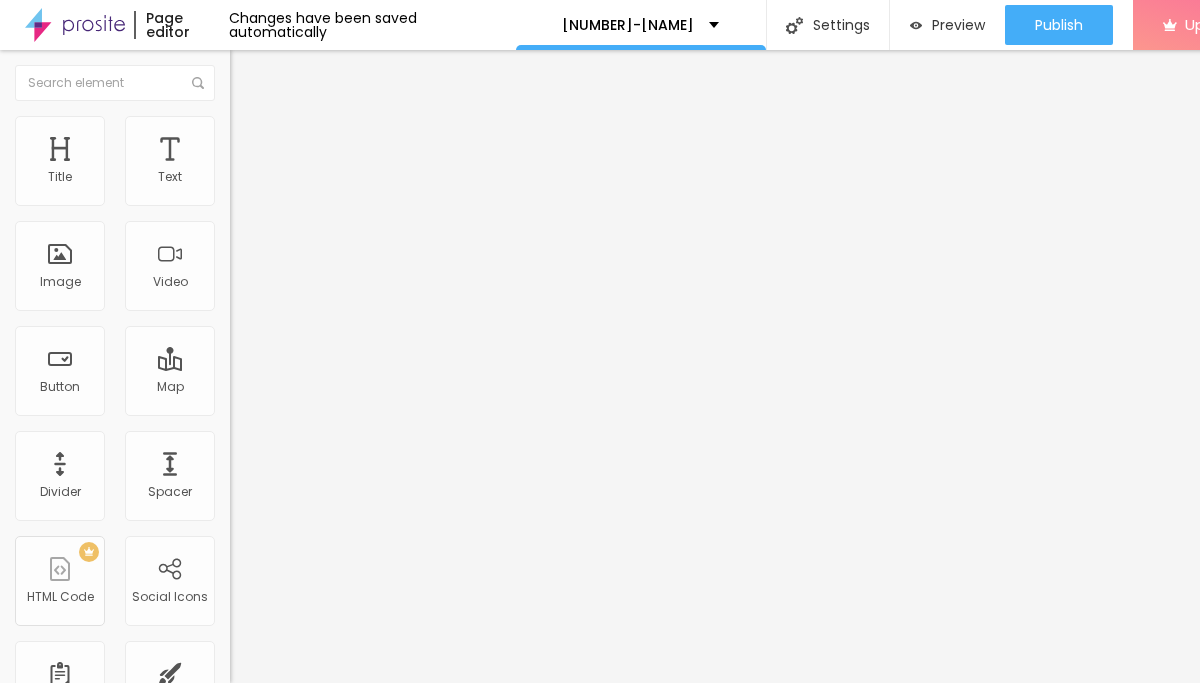 click at bounding box center (253, 73) 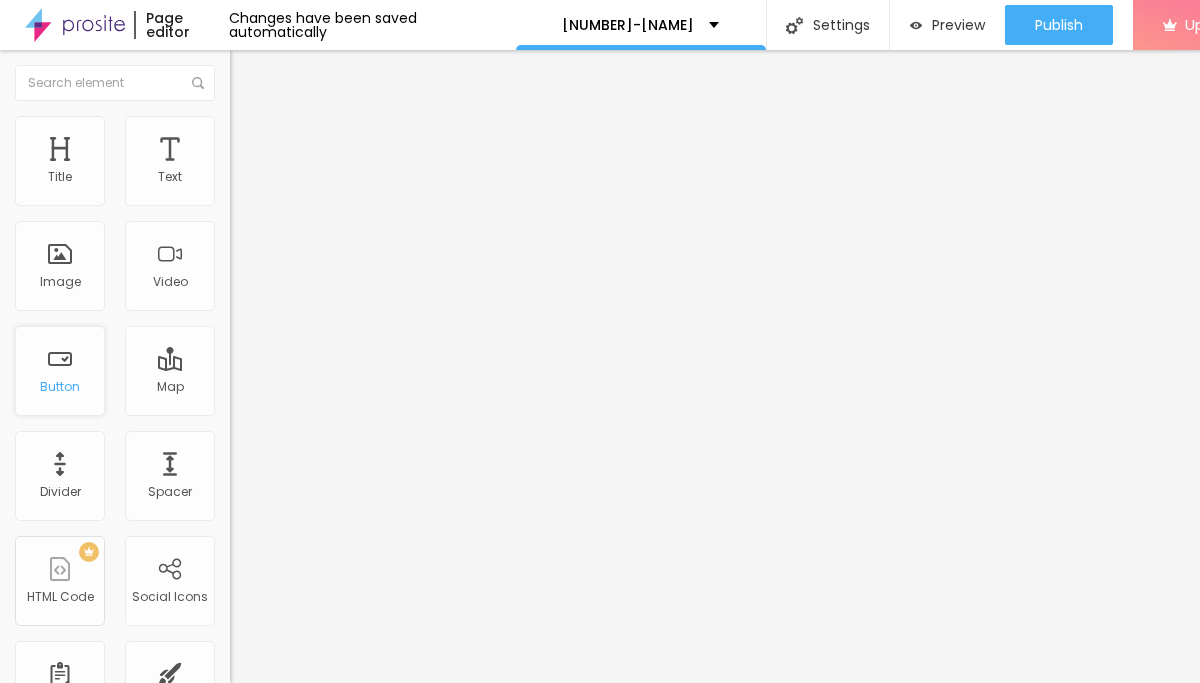 click on "Button" at bounding box center (60, 371) 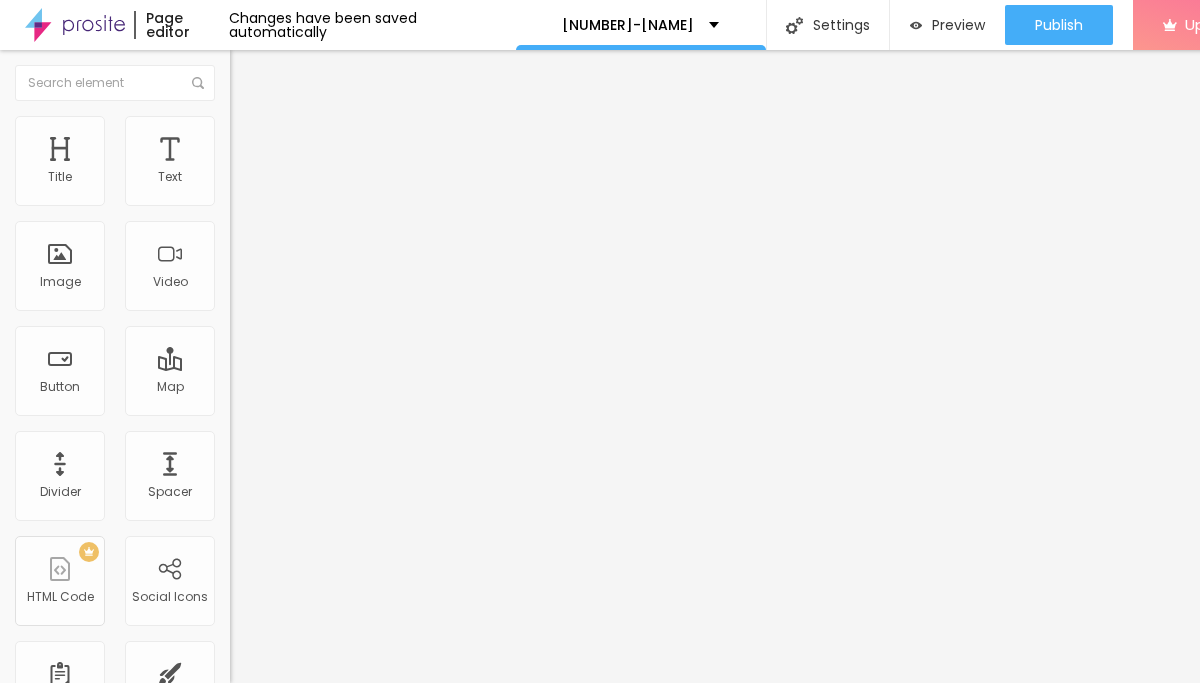 drag, startPoint x: 96, startPoint y: 224, endPoint x: 14, endPoint y: 223, distance: 82.006096 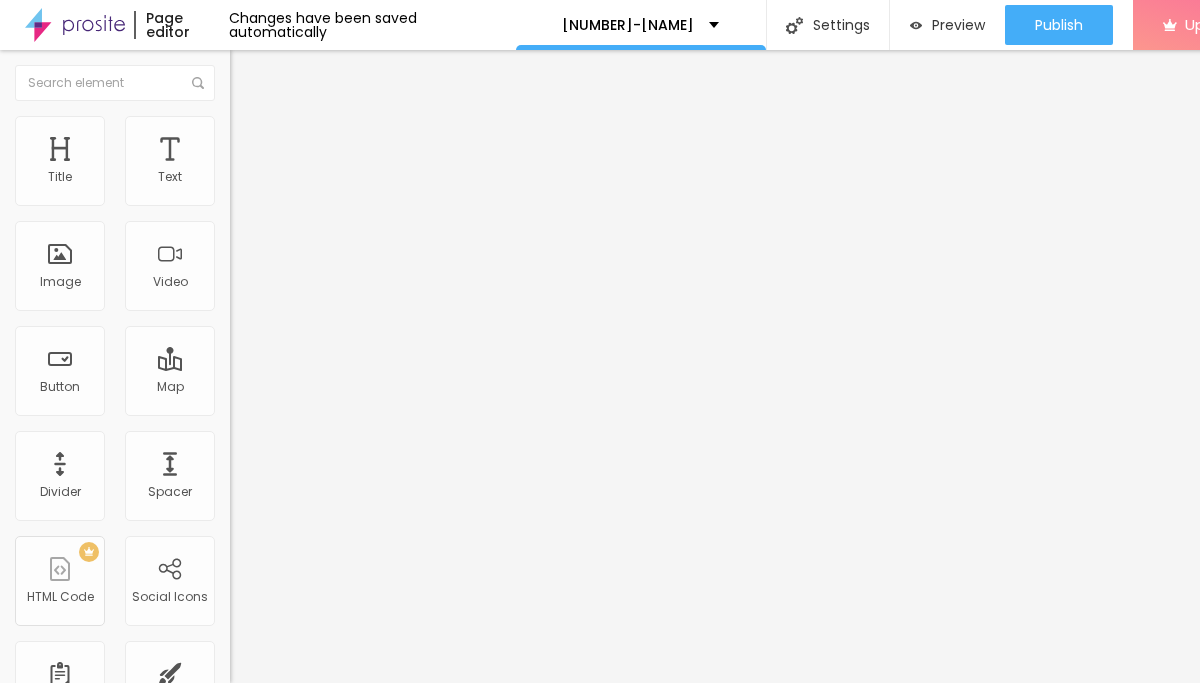 click on "Click me" at bounding box center [350, 178] 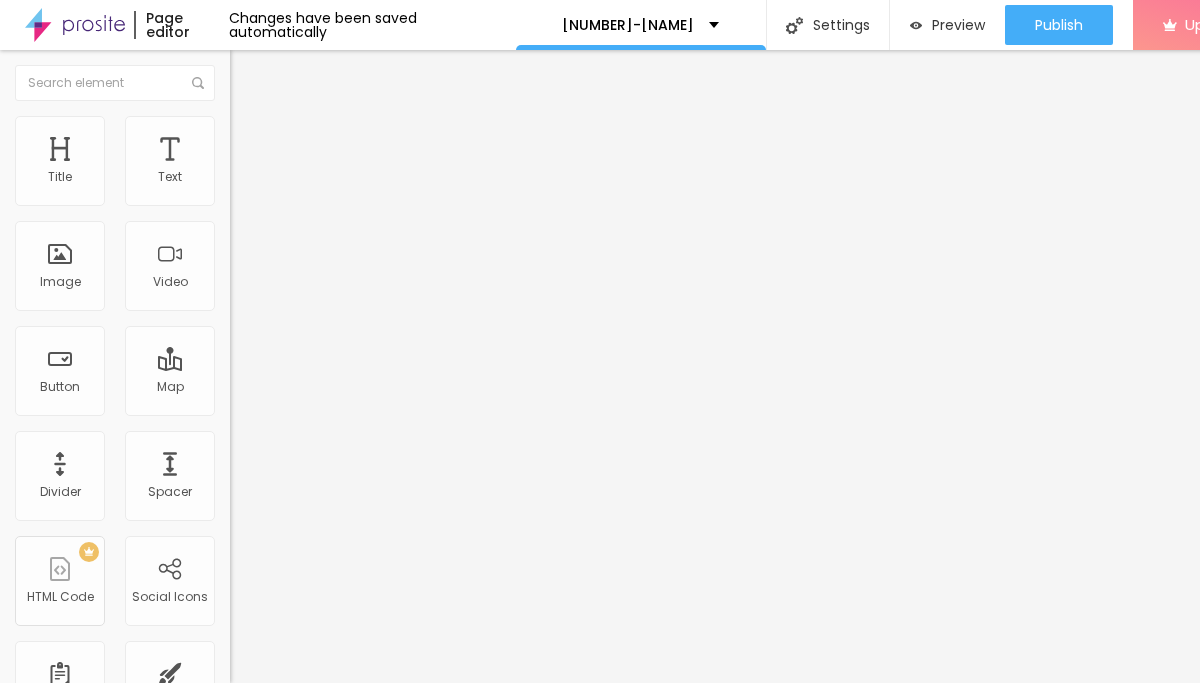 paste on "→ VIEW DOCUMENT HERE" 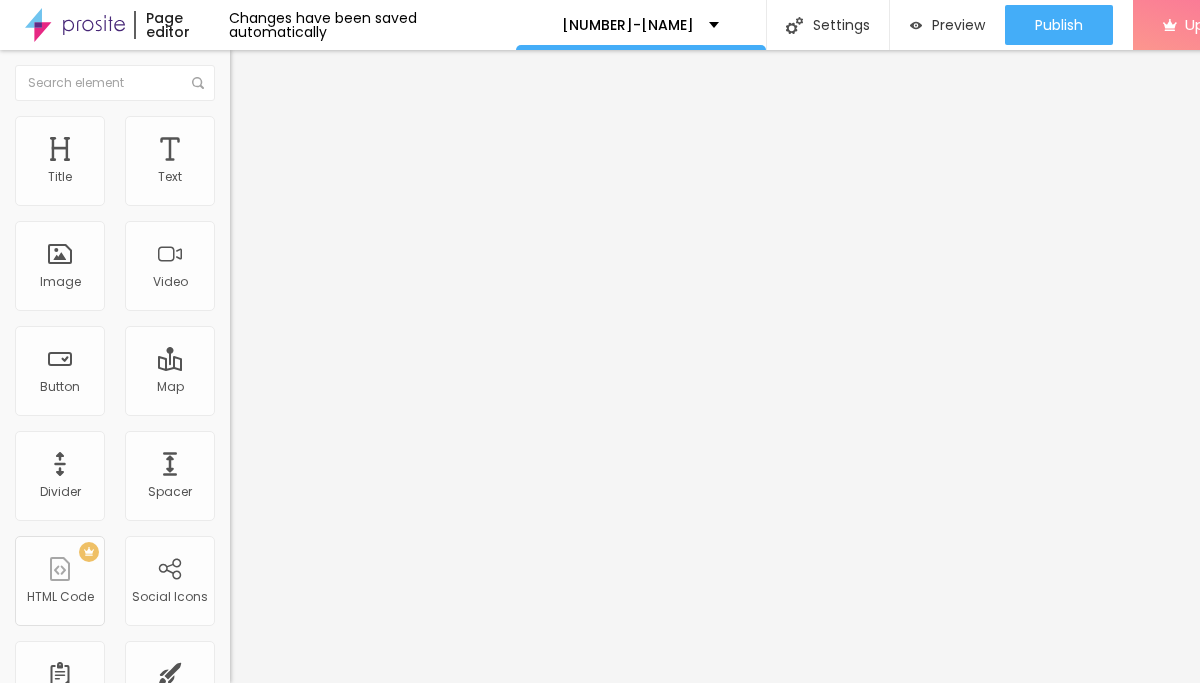 type on "→ VIEW DOCUMENT HERE" 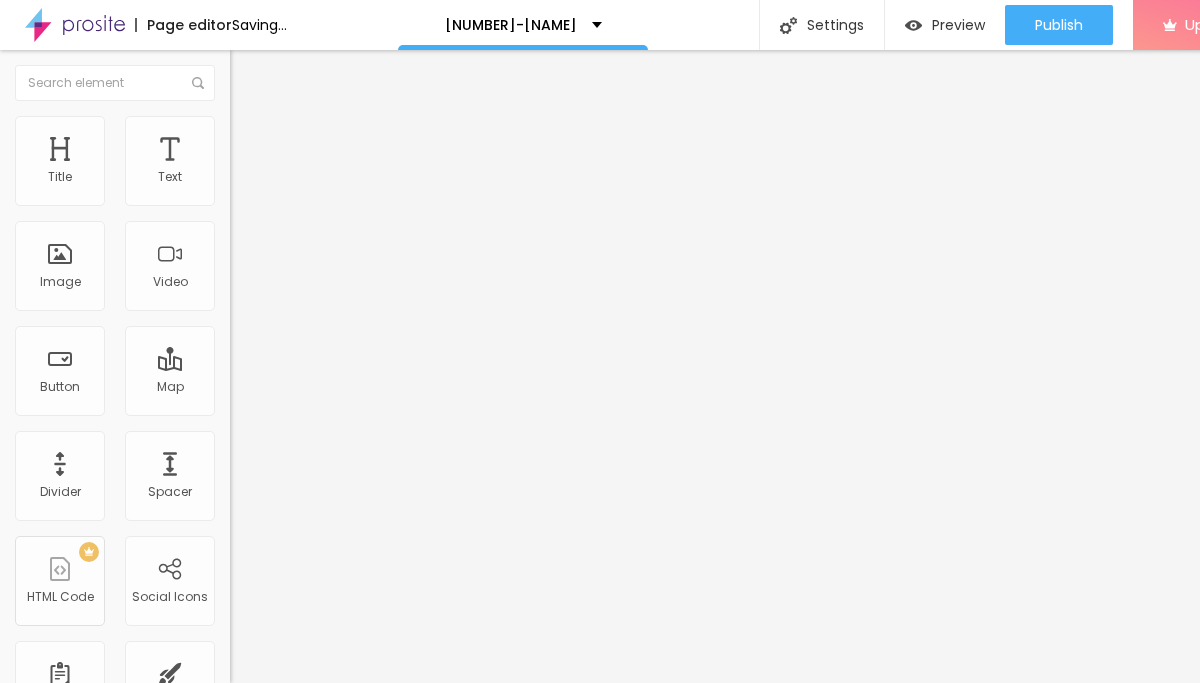 type on "https://786545y78989y78rr7" 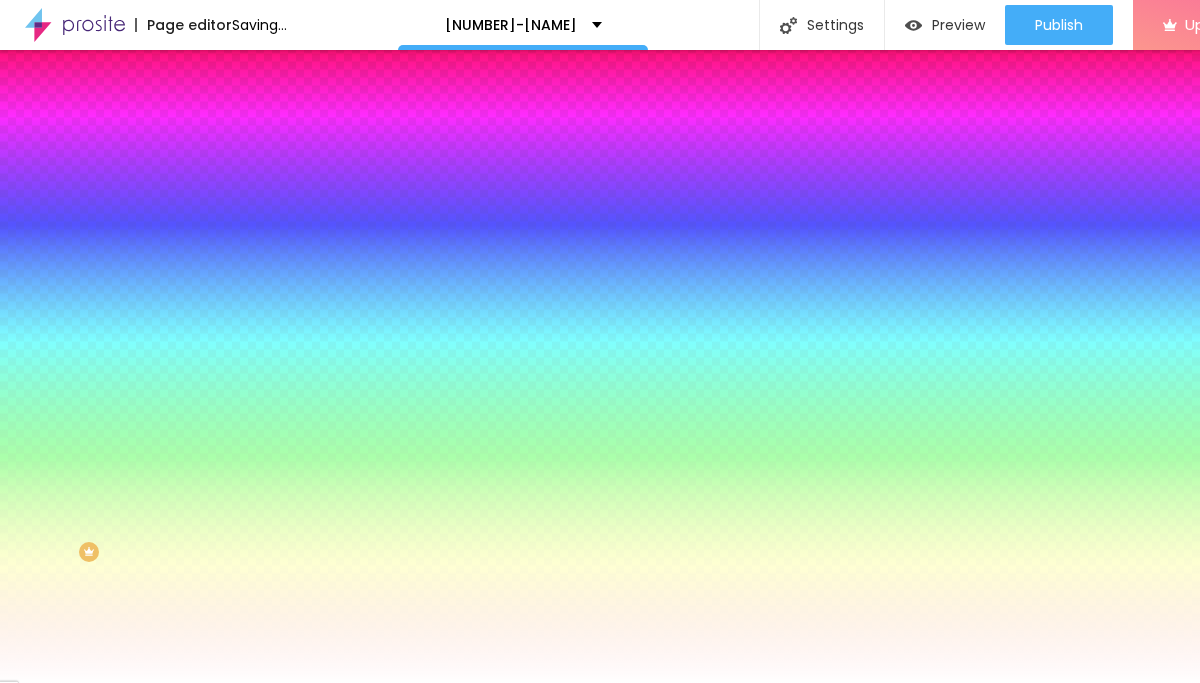 click 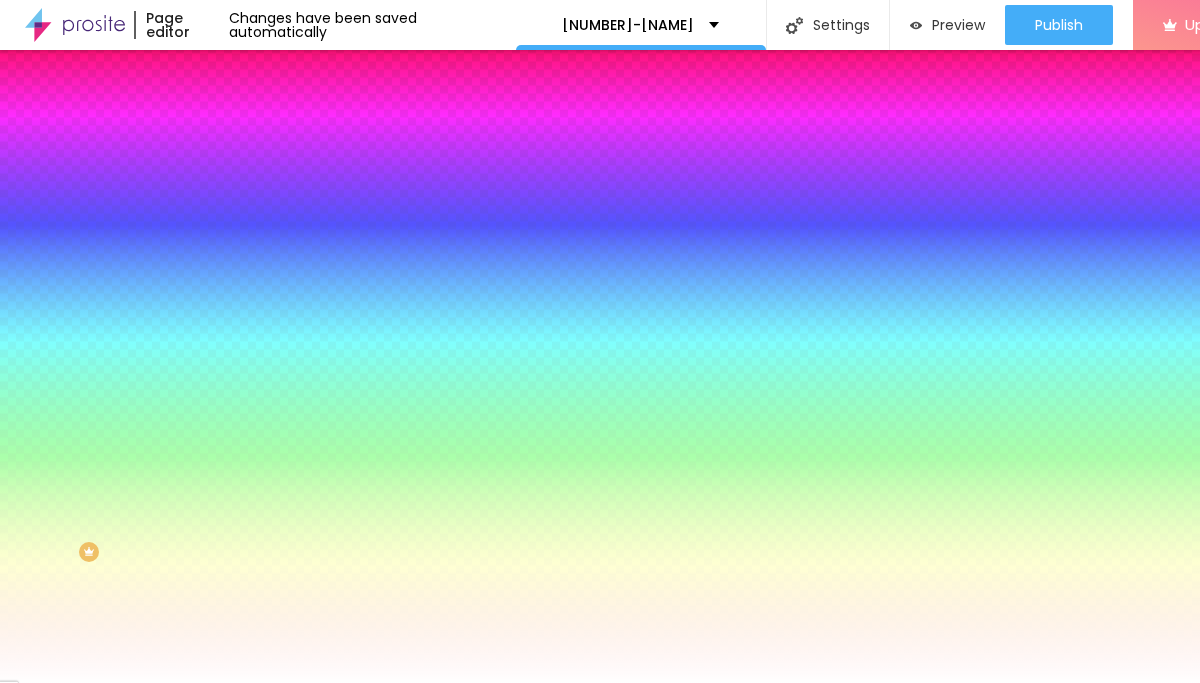 type on "17" 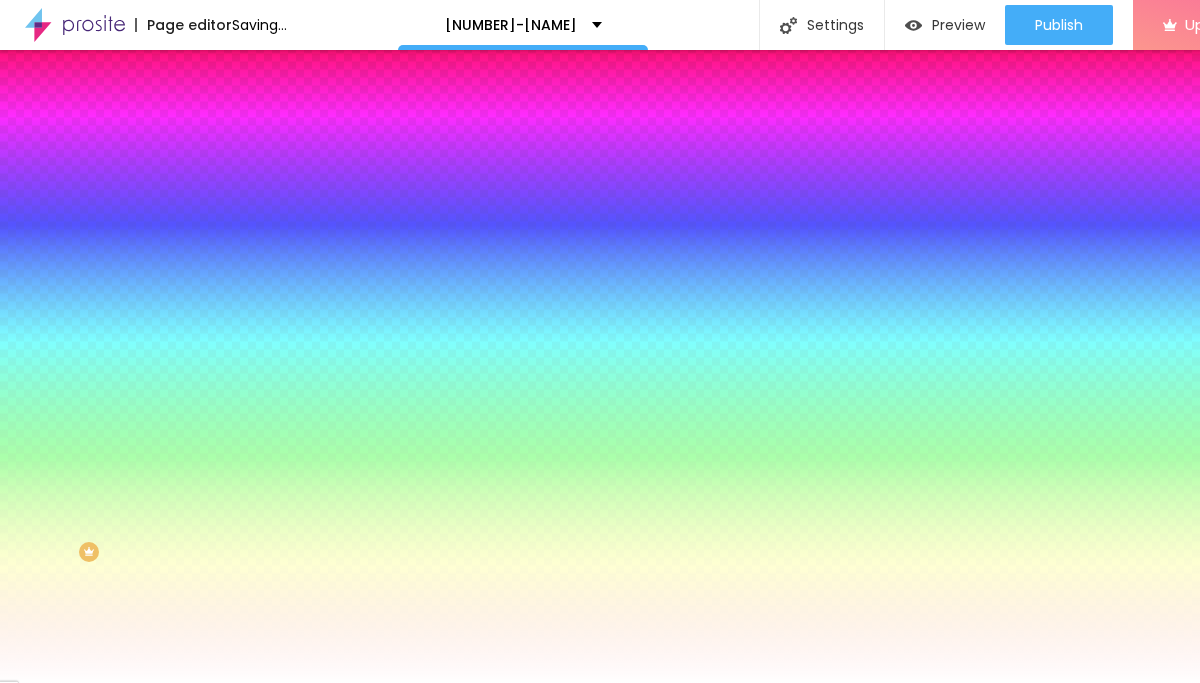 type on "20" 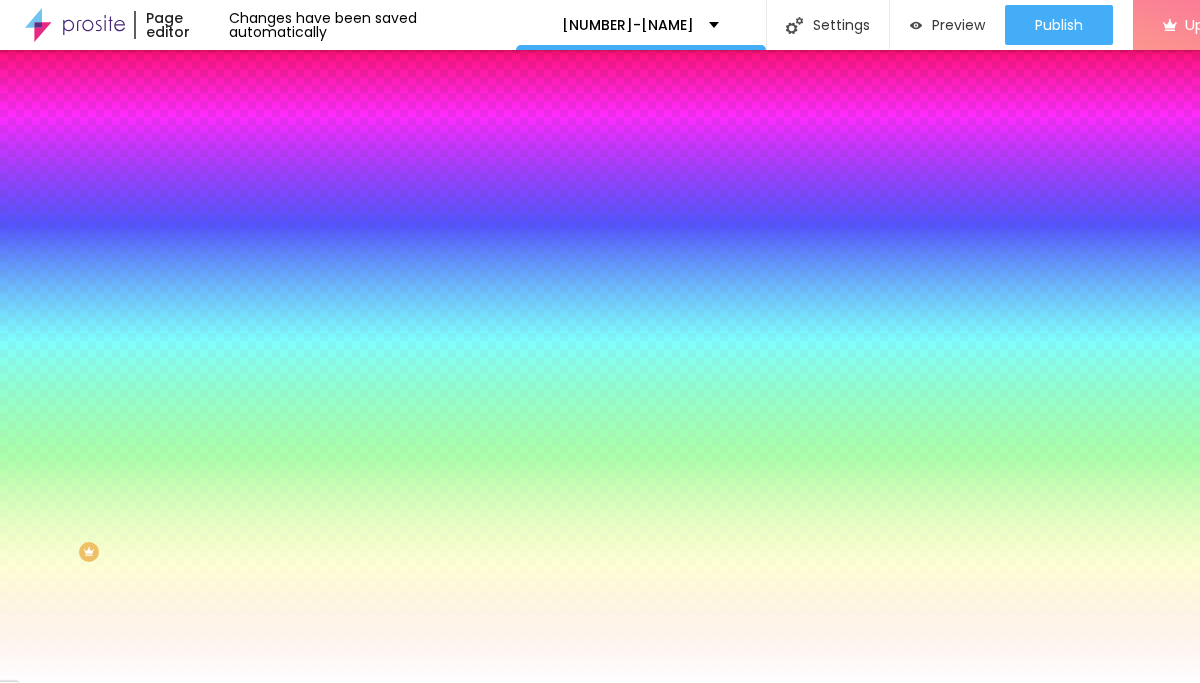 type on "22" 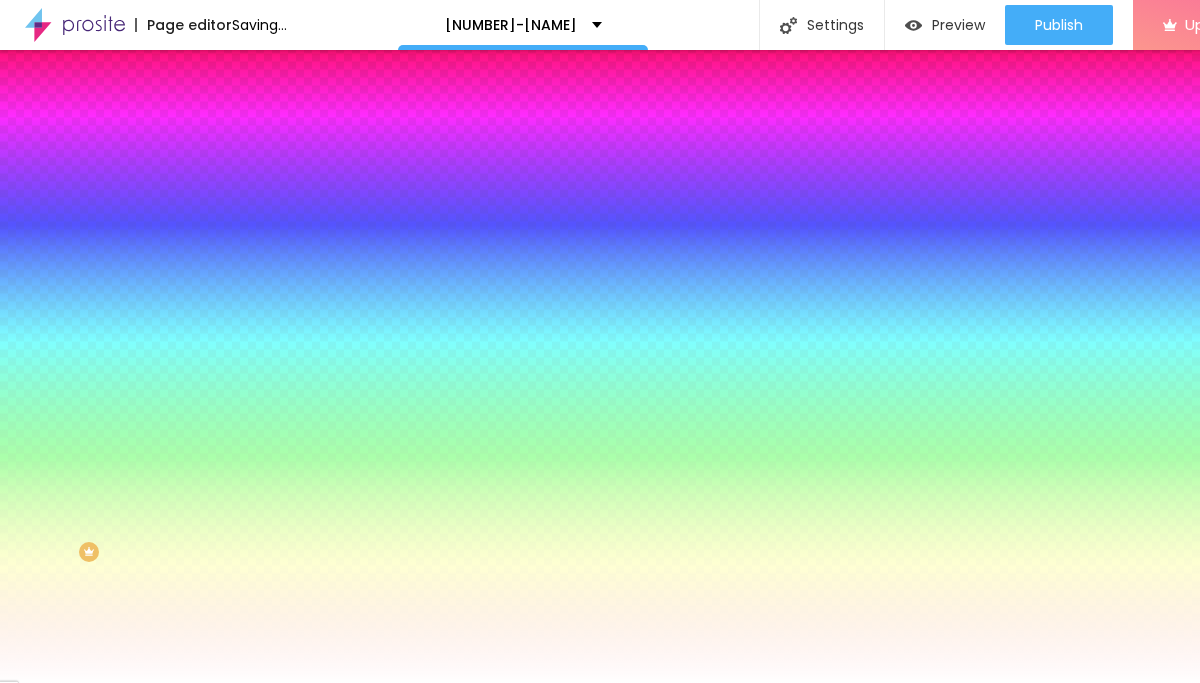 type on "22" 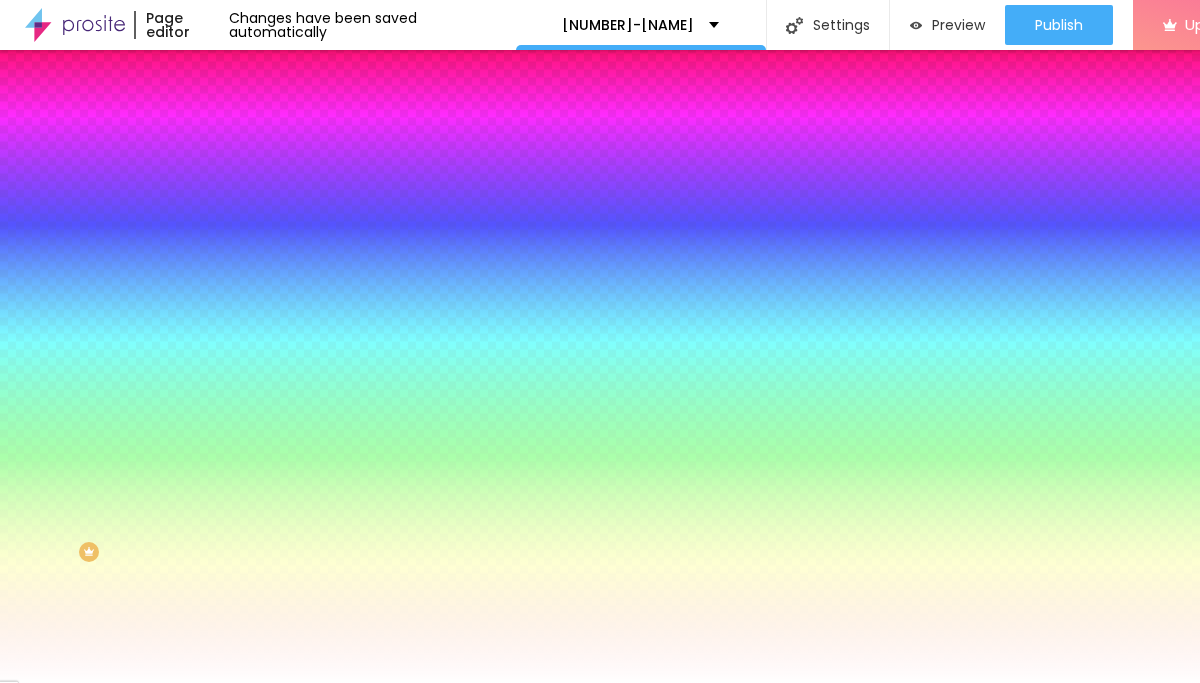 click at bounding box center (600, 683) 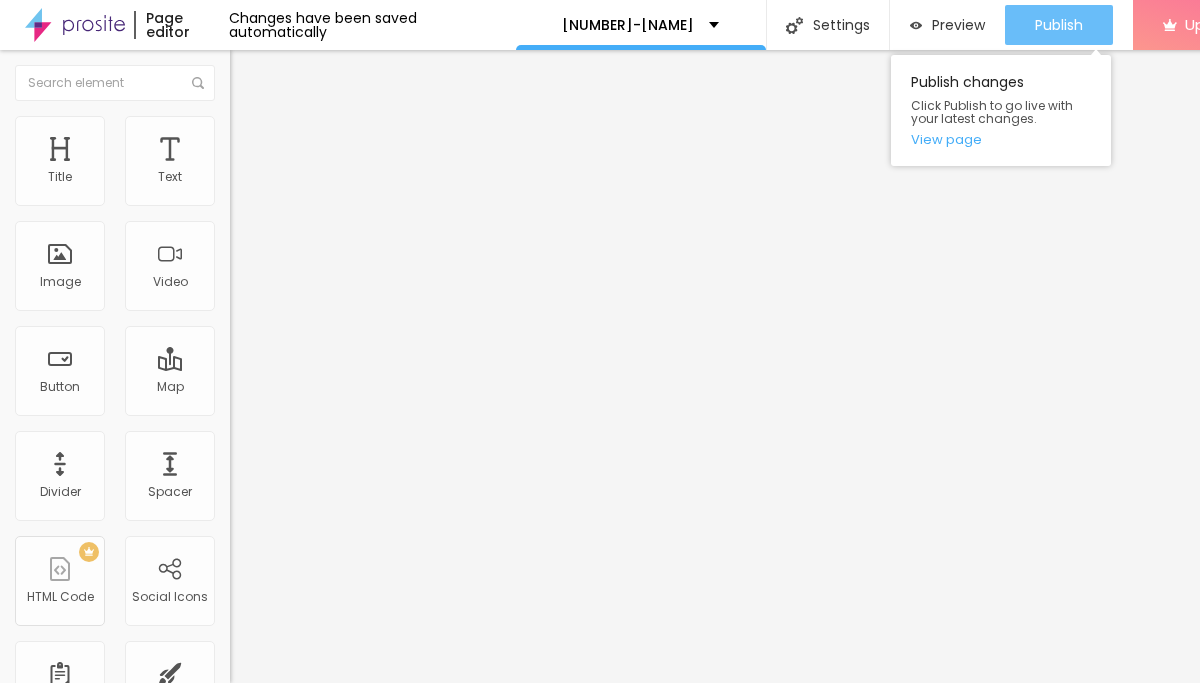 click on "Publish" at bounding box center (1059, 25) 